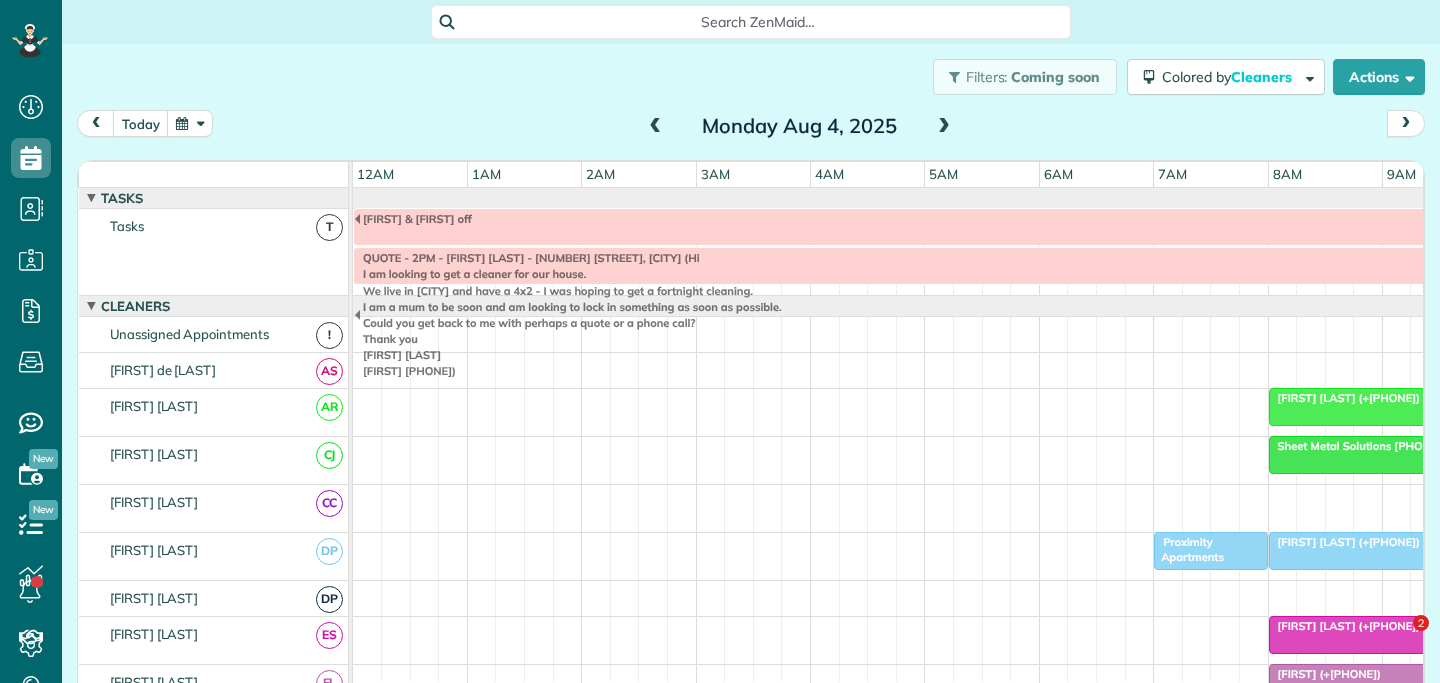 scroll, scrollTop: 0, scrollLeft: 0, axis: both 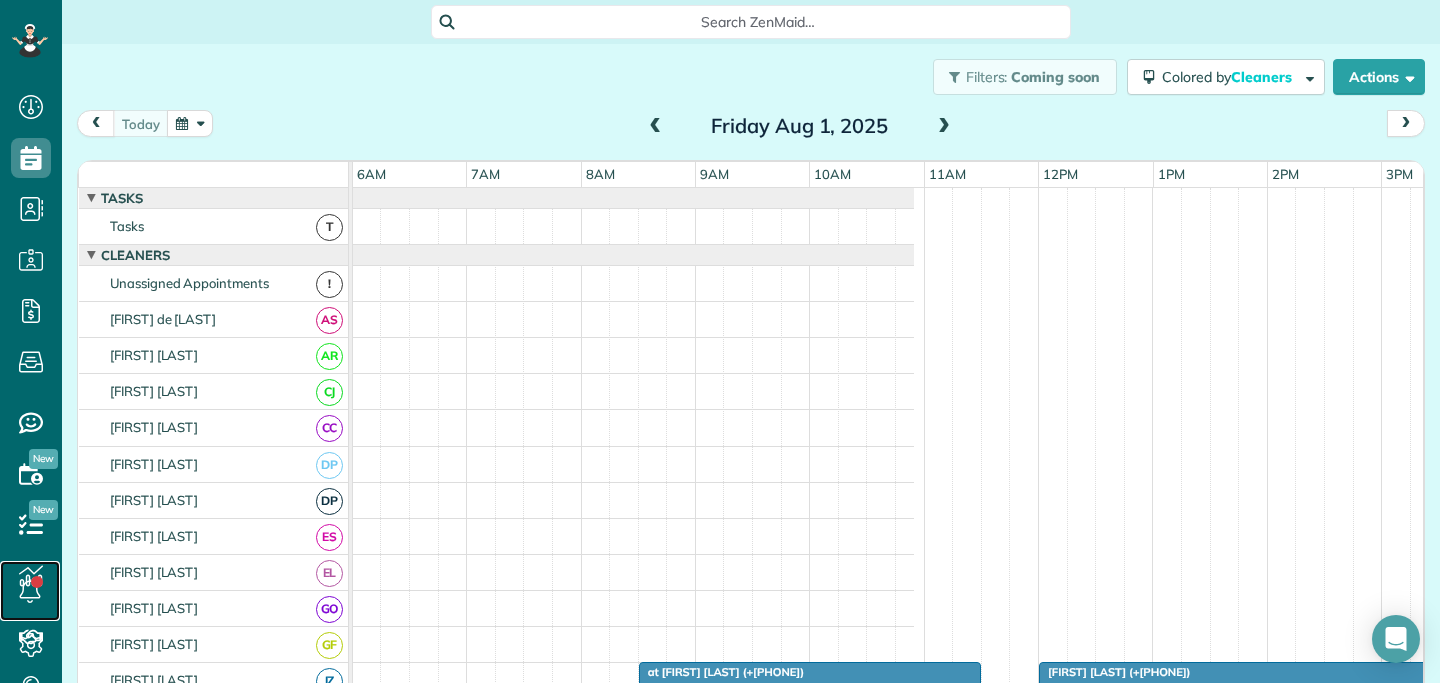 click 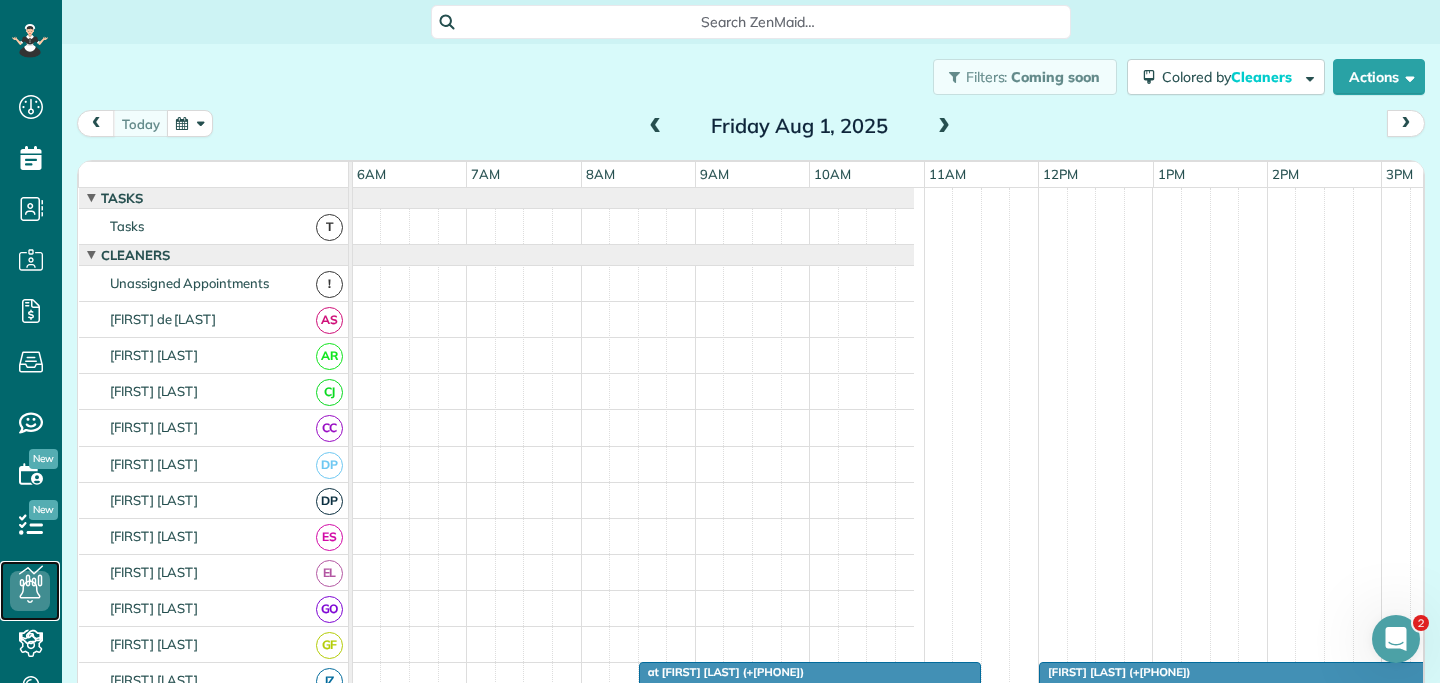 scroll, scrollTop: 0, scrollLeft: 0, axis: both 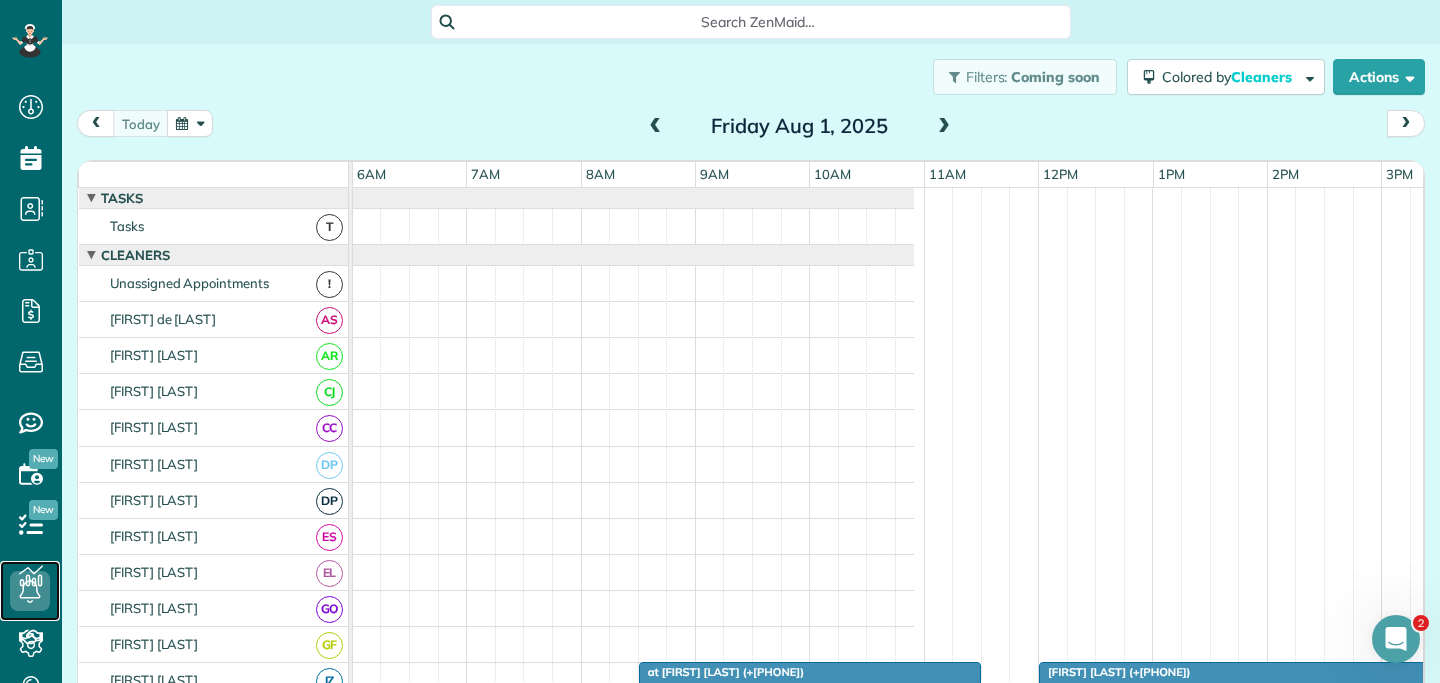 click 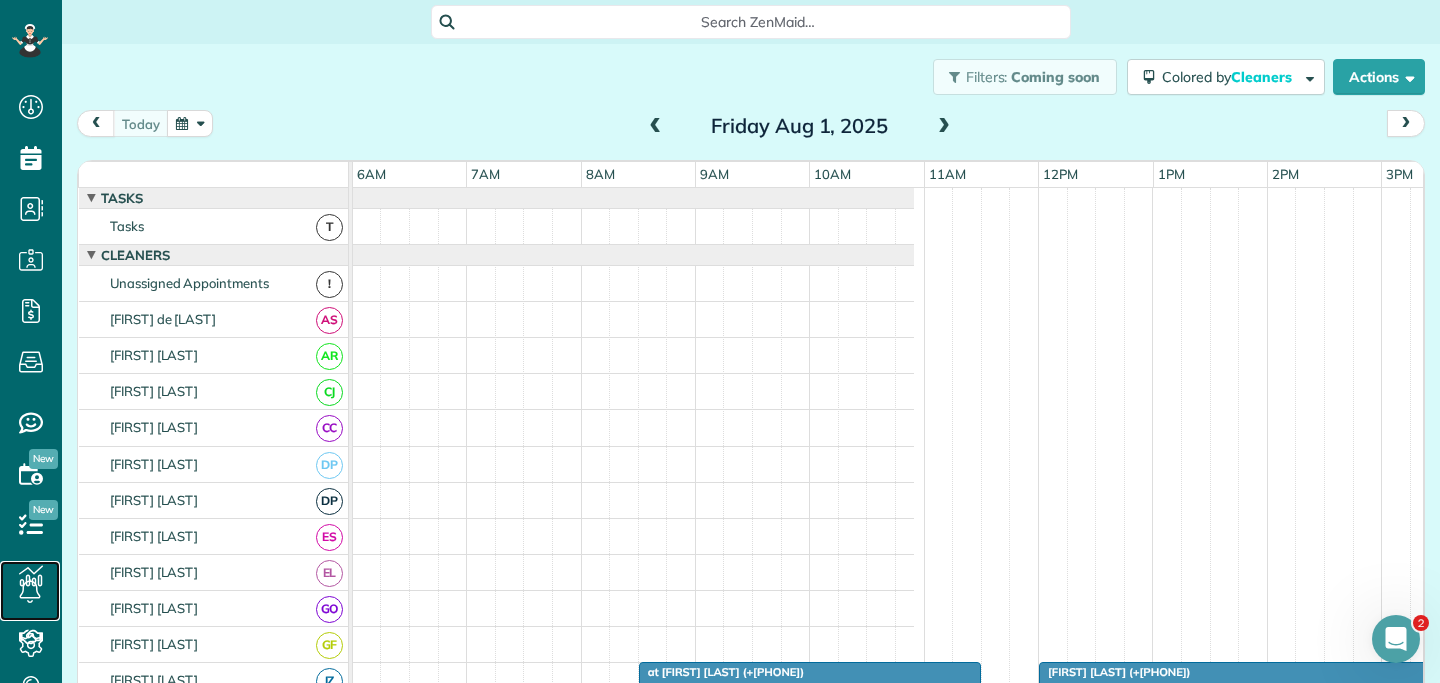 scroll, scrollTop: 72, scrollLeft: 687, axis: both 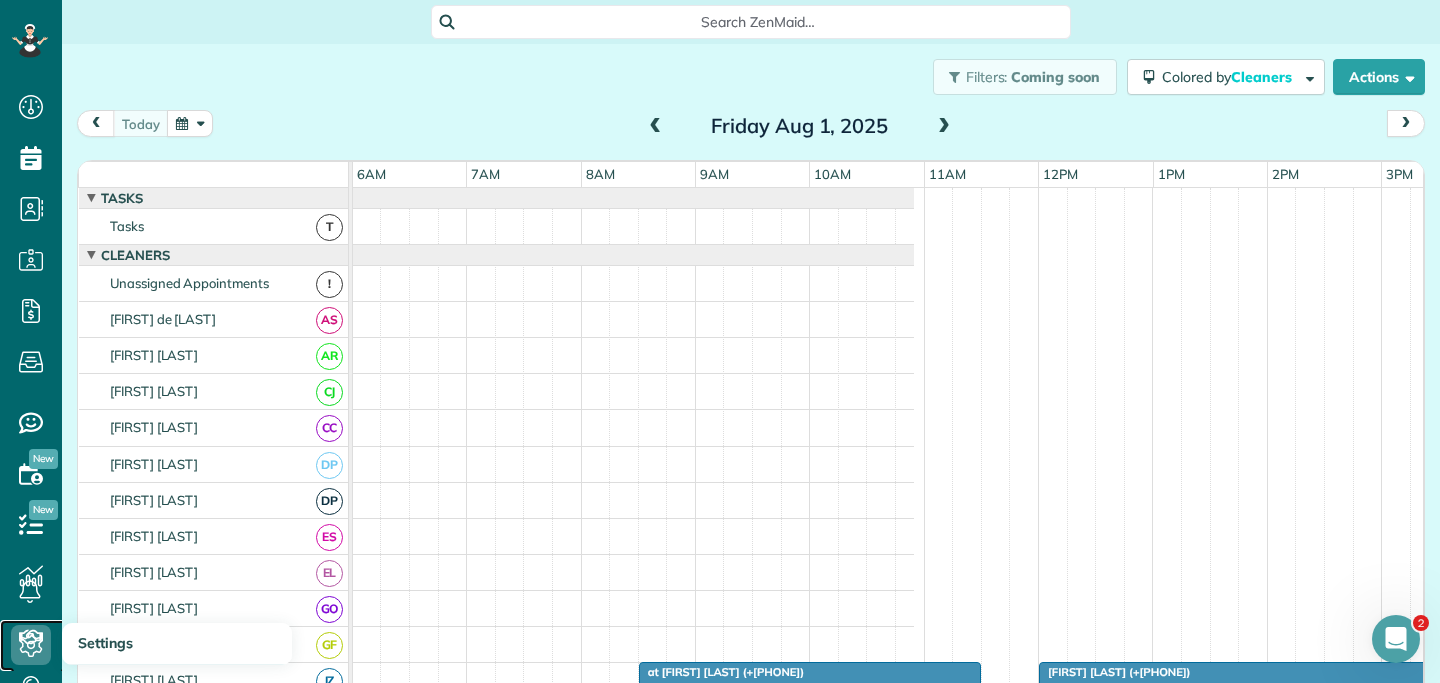 click 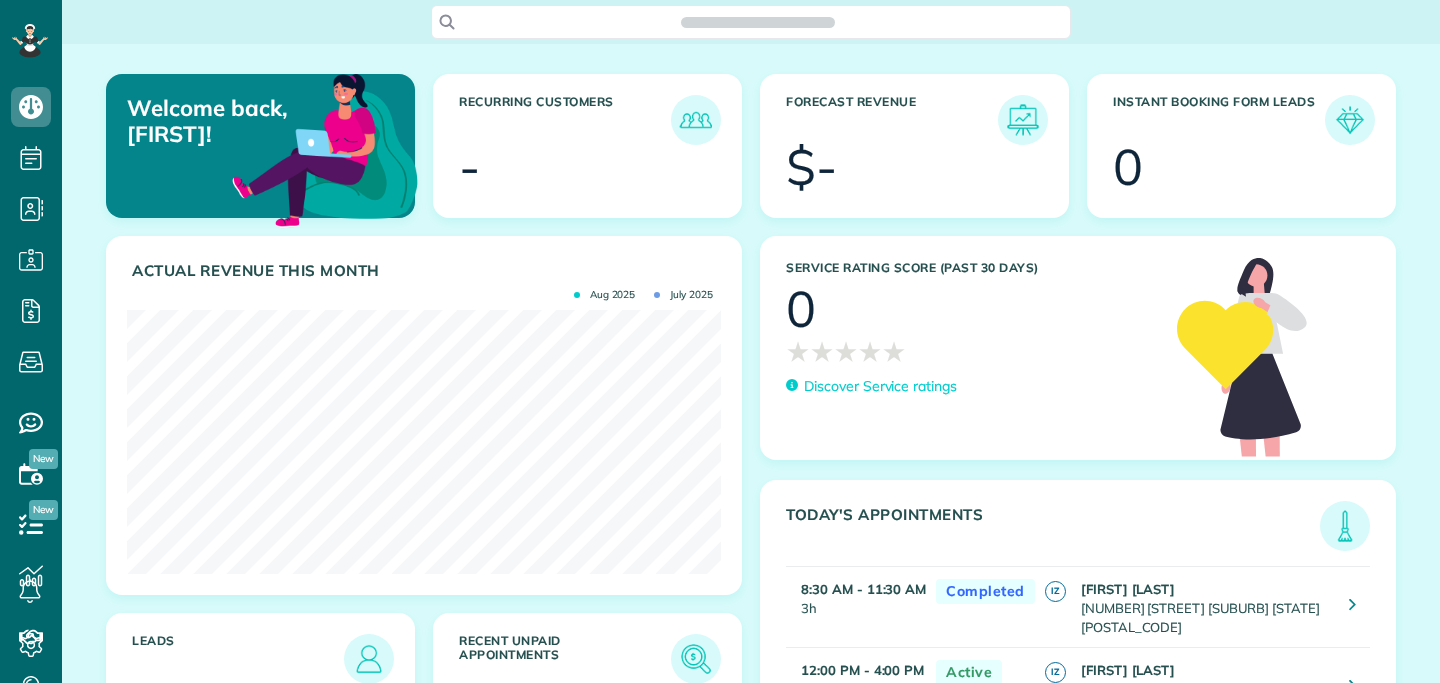 scroll, scrollTop: 0, scrollLeft: 0, axis: both 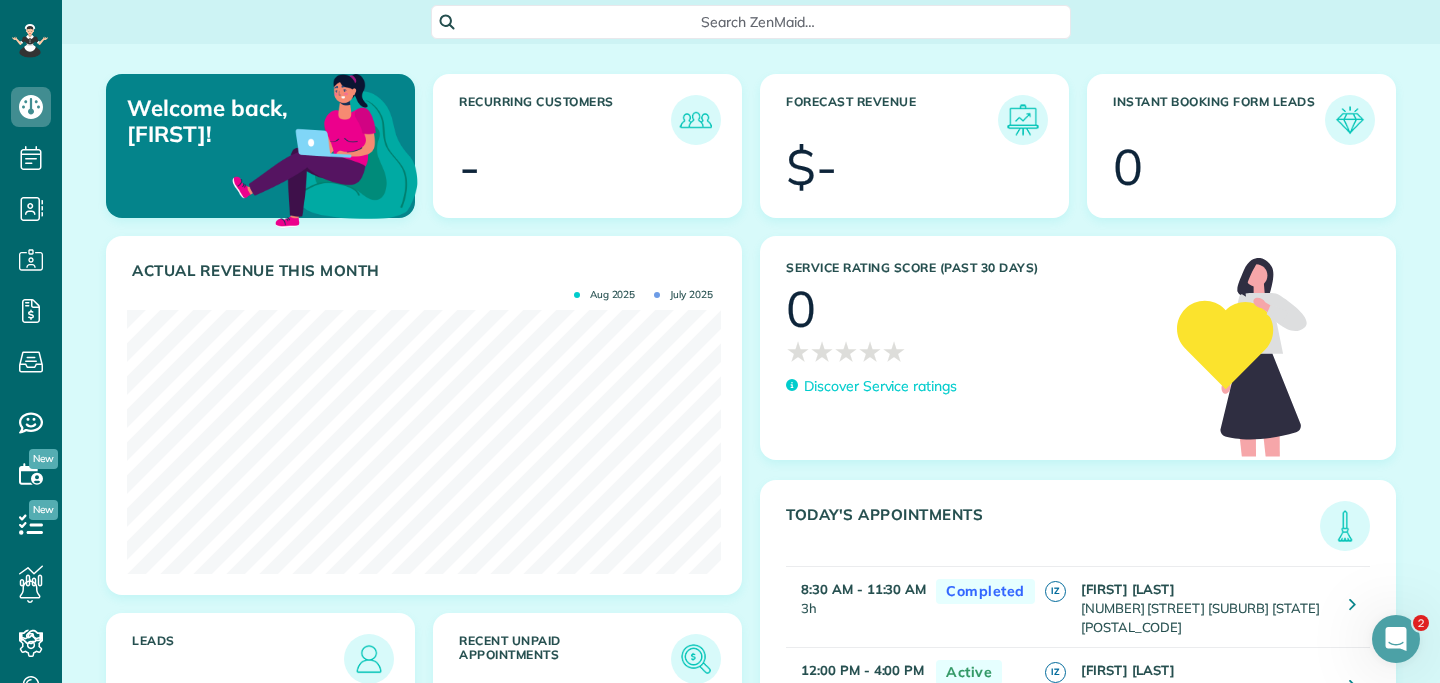 click 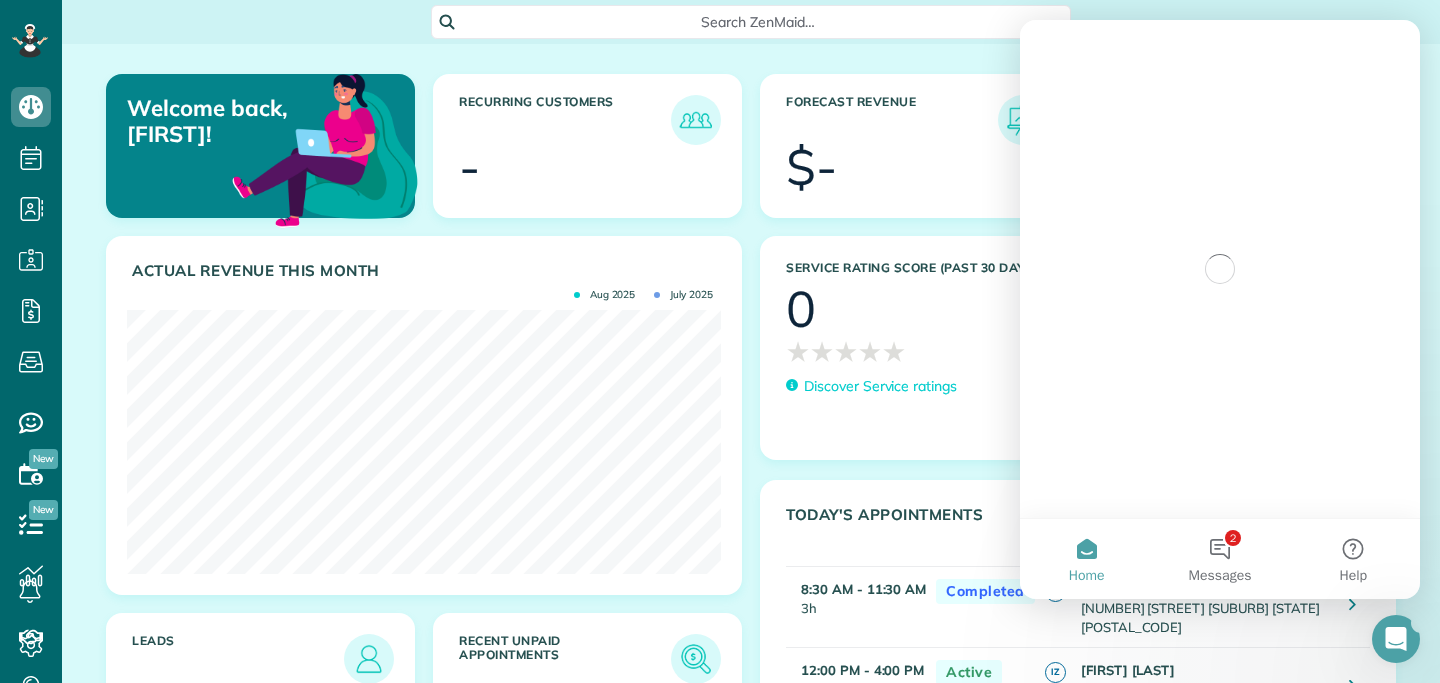 scroll, scrollTop: 0, scrollLeft: 0, axis: both 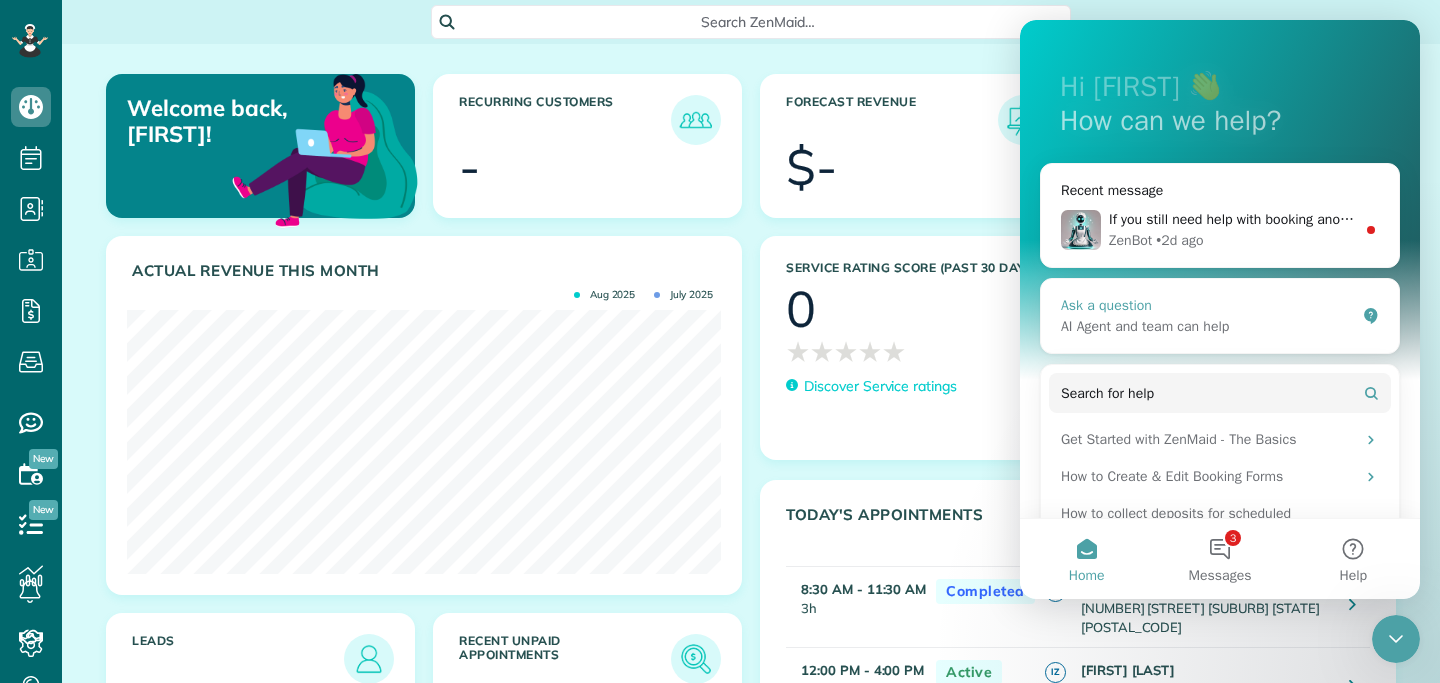 click on "Ask a question" at bounding box center (1208, 305) 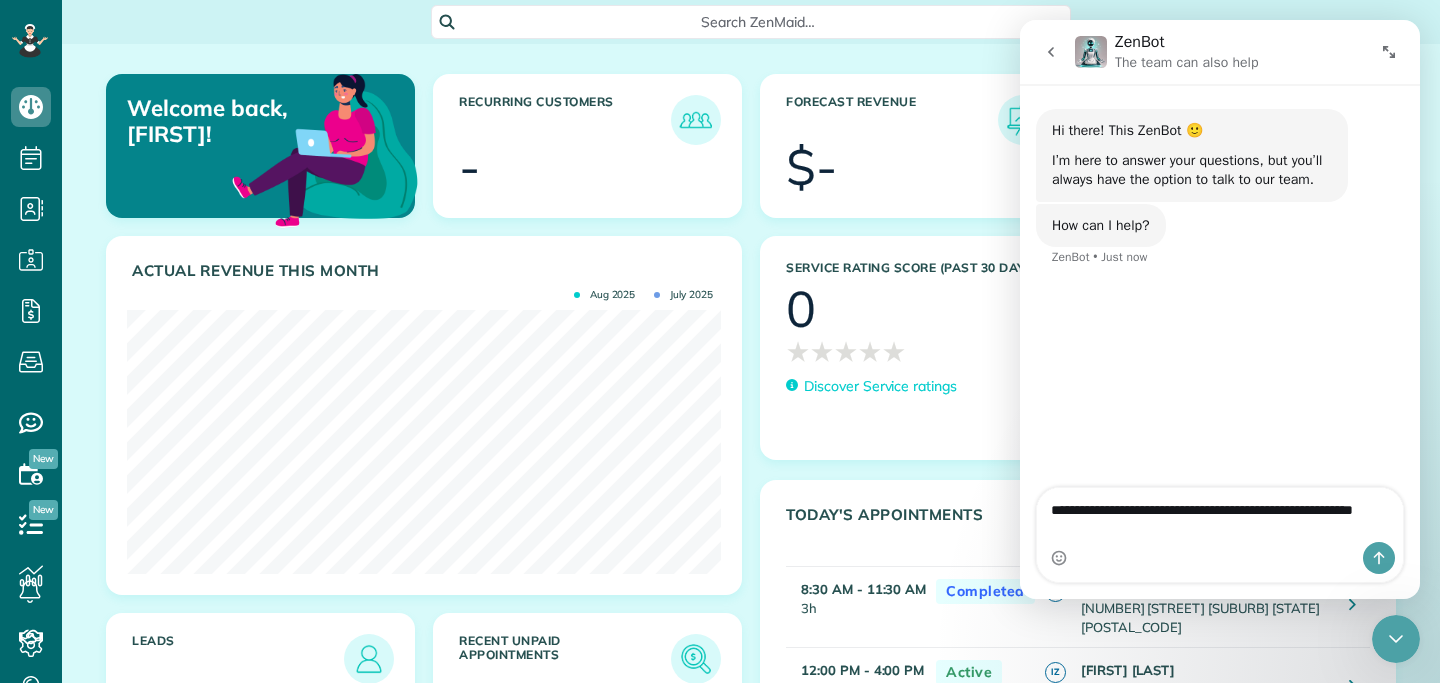 type on "**********" 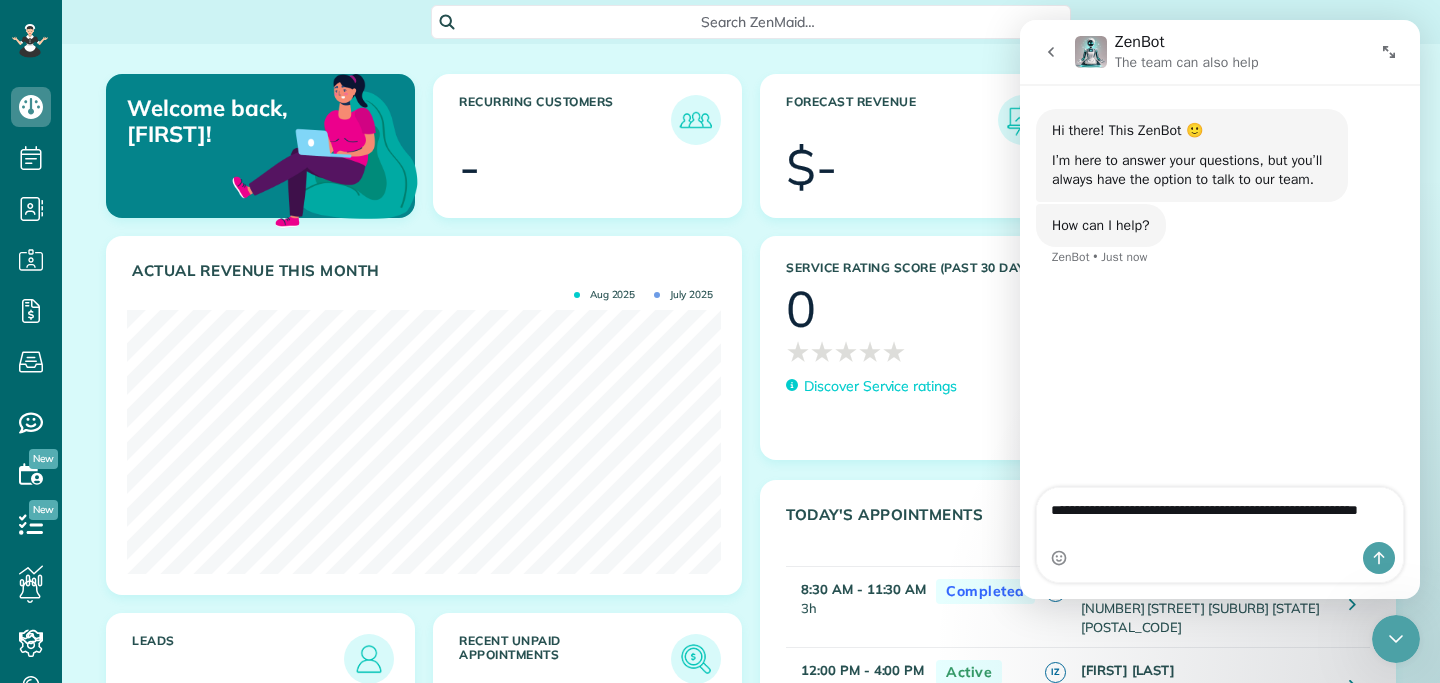type 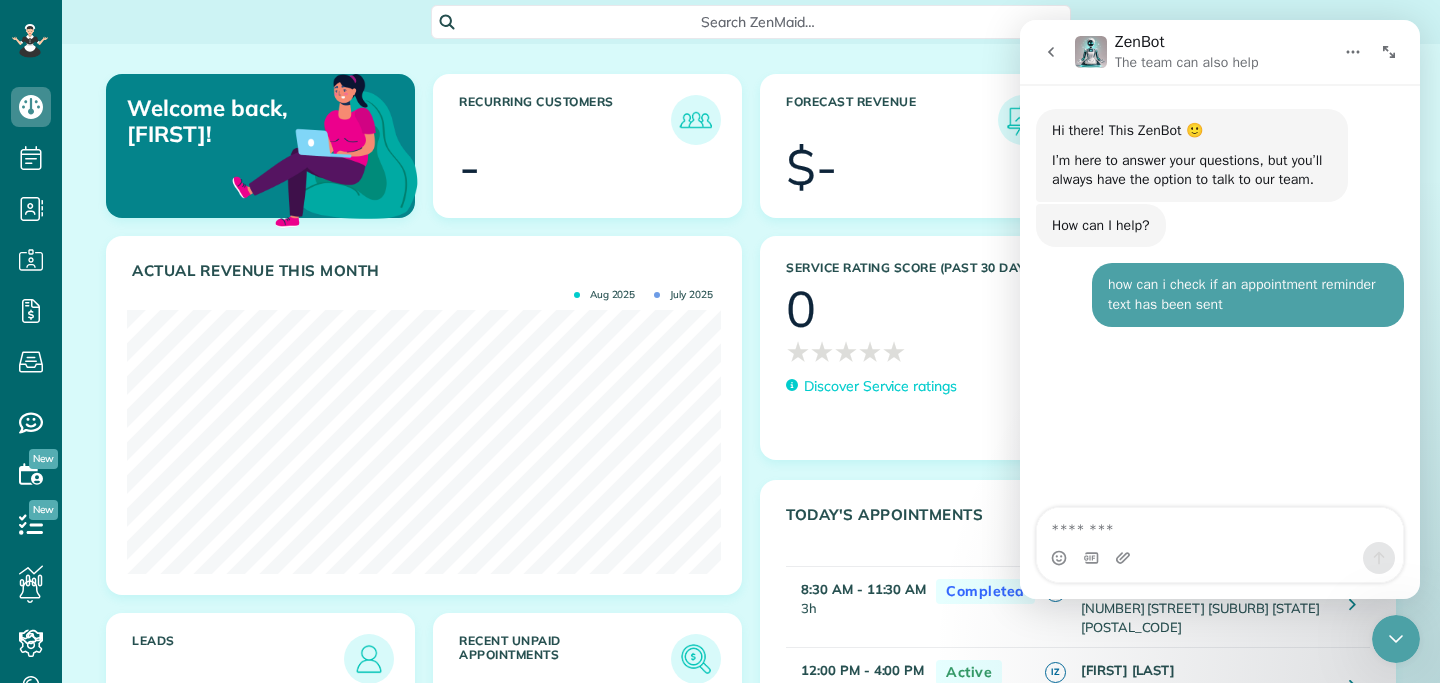 scroll, scrollTop: 17, scrollLeft: 0, axis: vertical 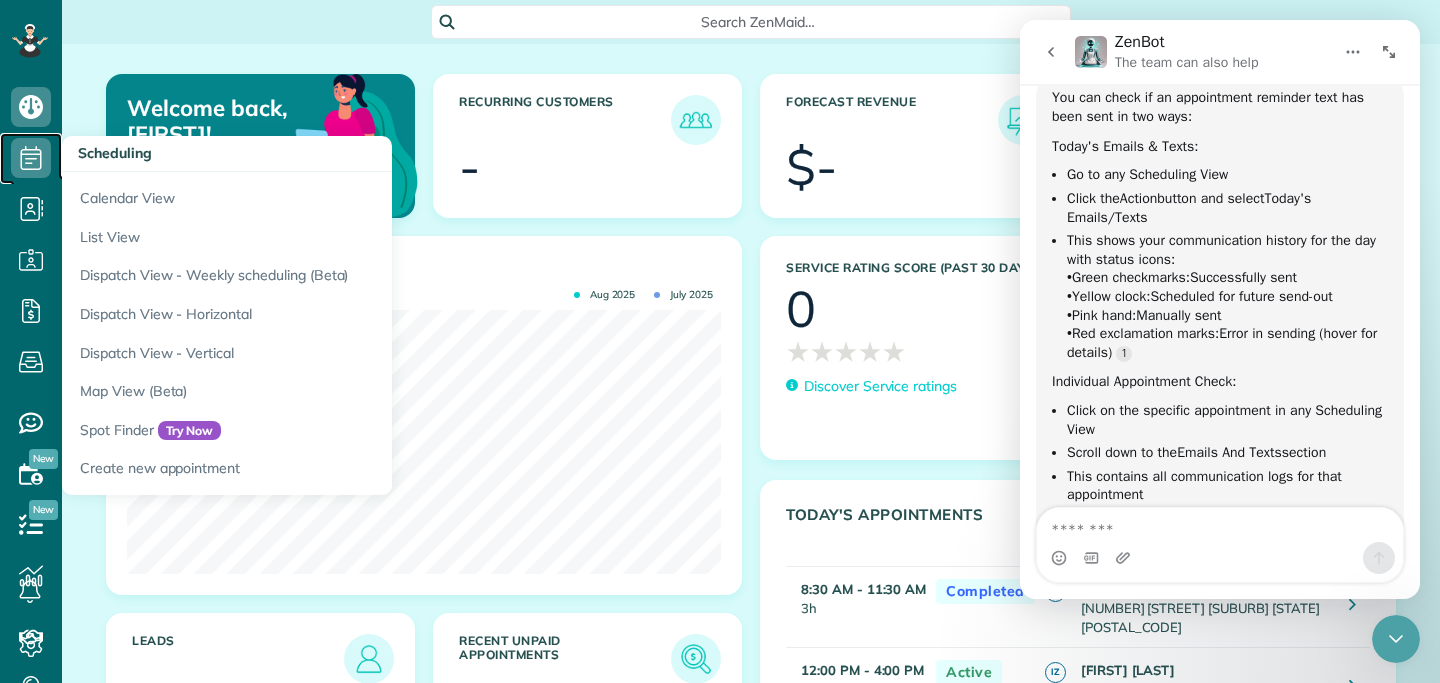 click 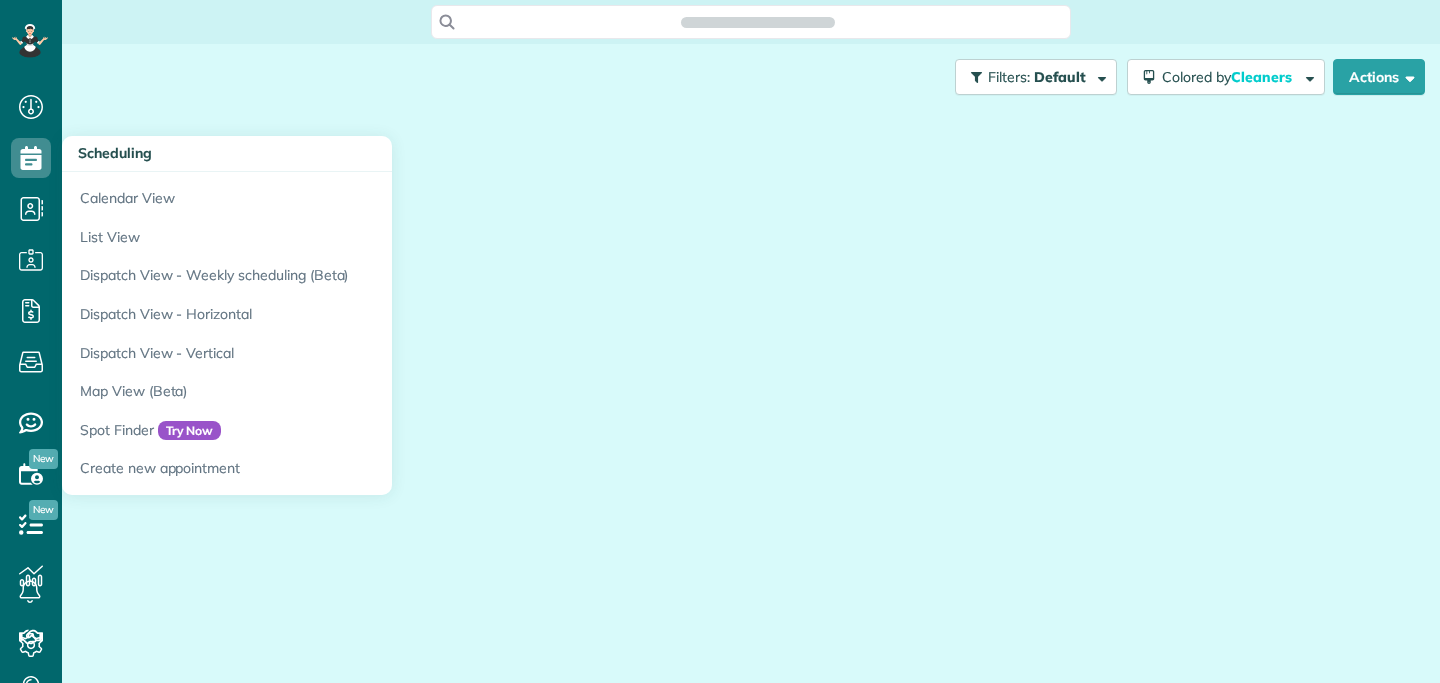 scroll, scrollTop: 0, scrollLeft: 0, axis: both 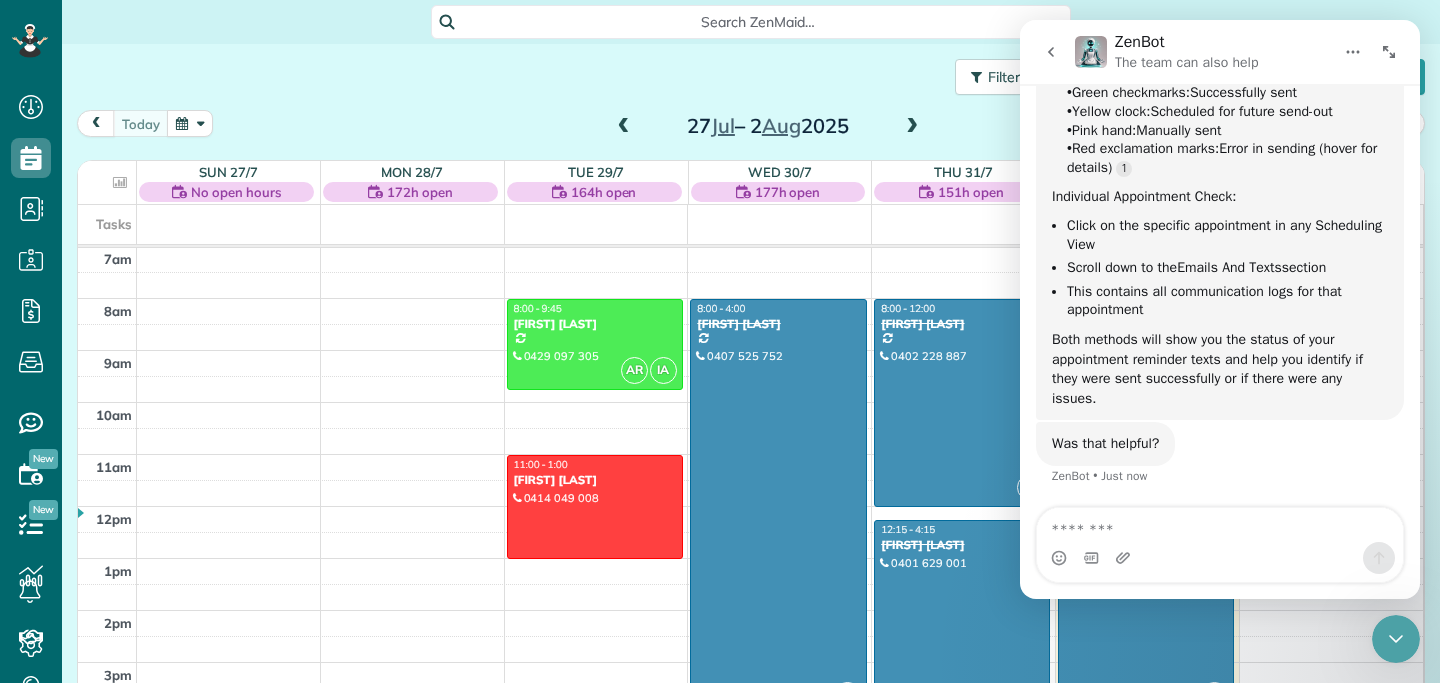 click 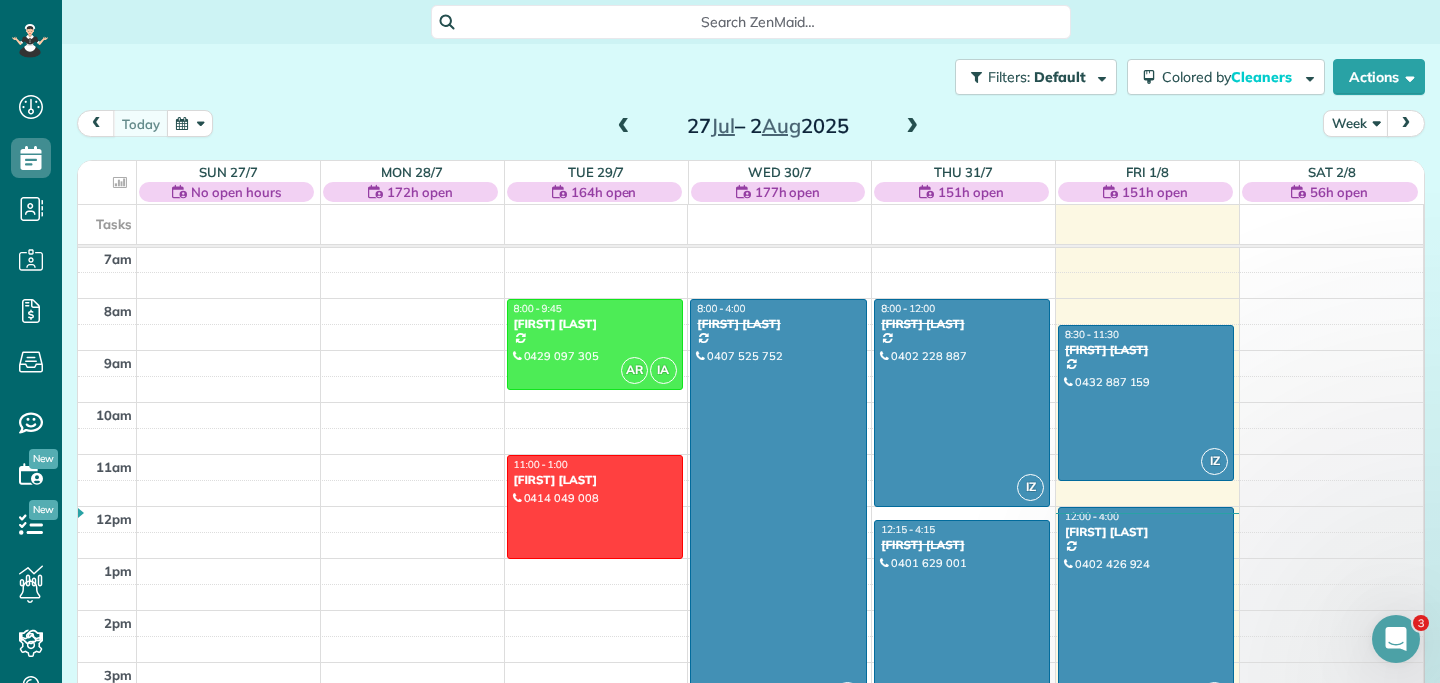scroll, scrollTop: 0, scrollLeft: 0, axis: both 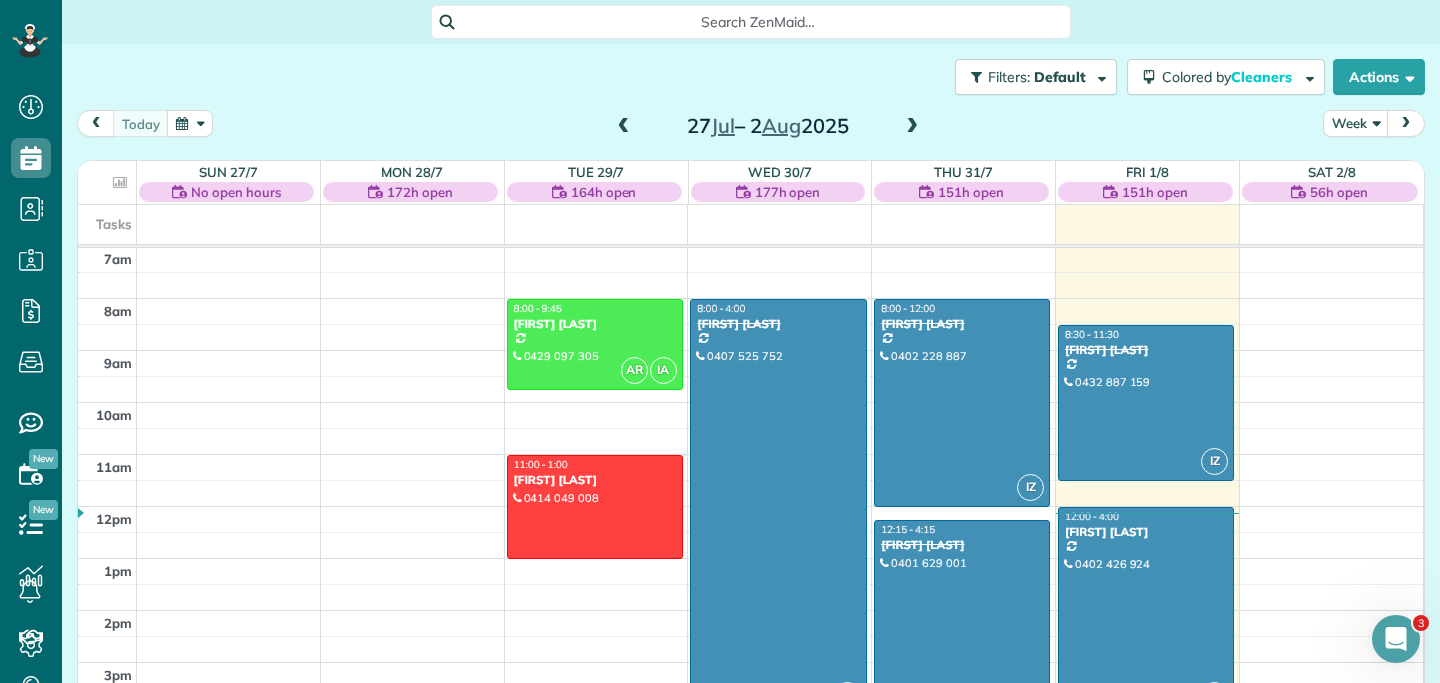 click on "Filters:   Default
Colored by  Cleaners
Color by Cleaner
Color by Team
Color by Status
Color by Recurrence
Color by Paid/Unpaid
Filters  Default
Schedule Changes
Actions
Create Appointment
Create Task
Clock In/Out
Send Work Orders
Print Route Sheets
Today's Emails/Texts
View Metrics" at bounding box center (751, 77) 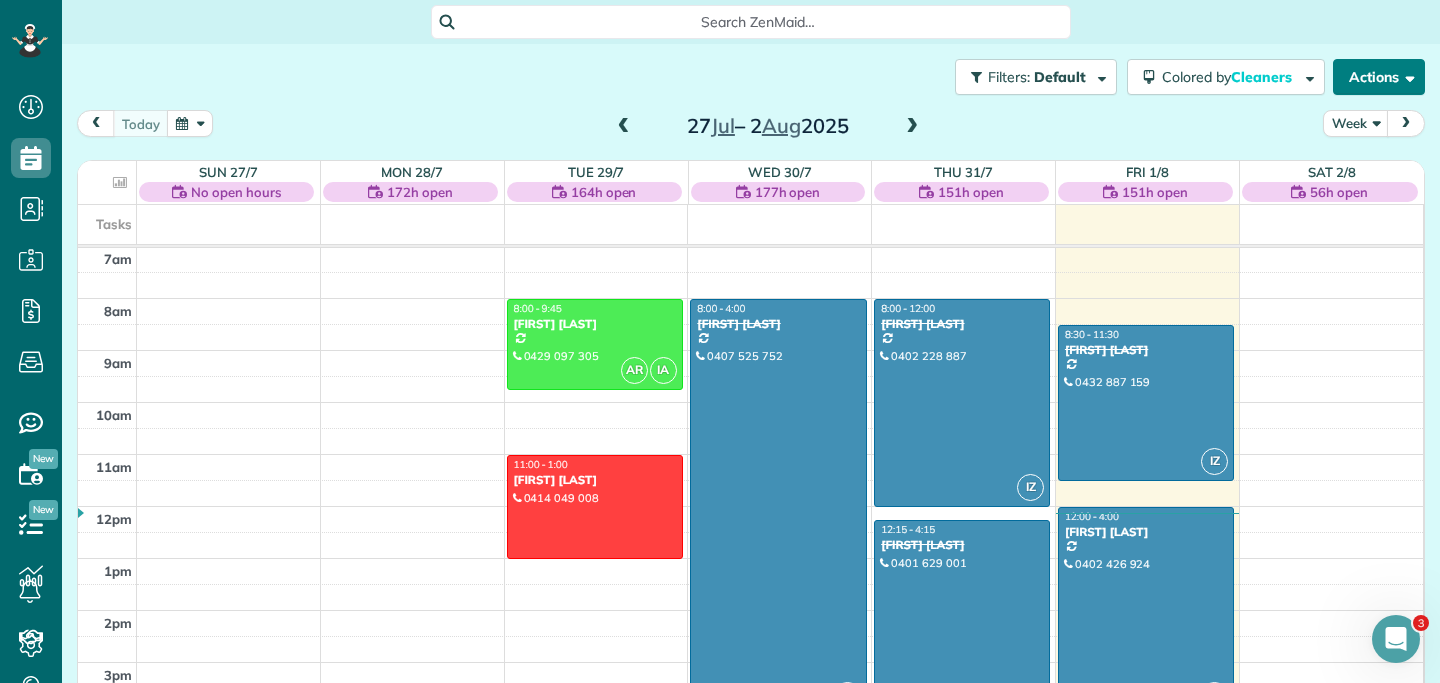 click on "Actions" at bounding box center (1379, 77) 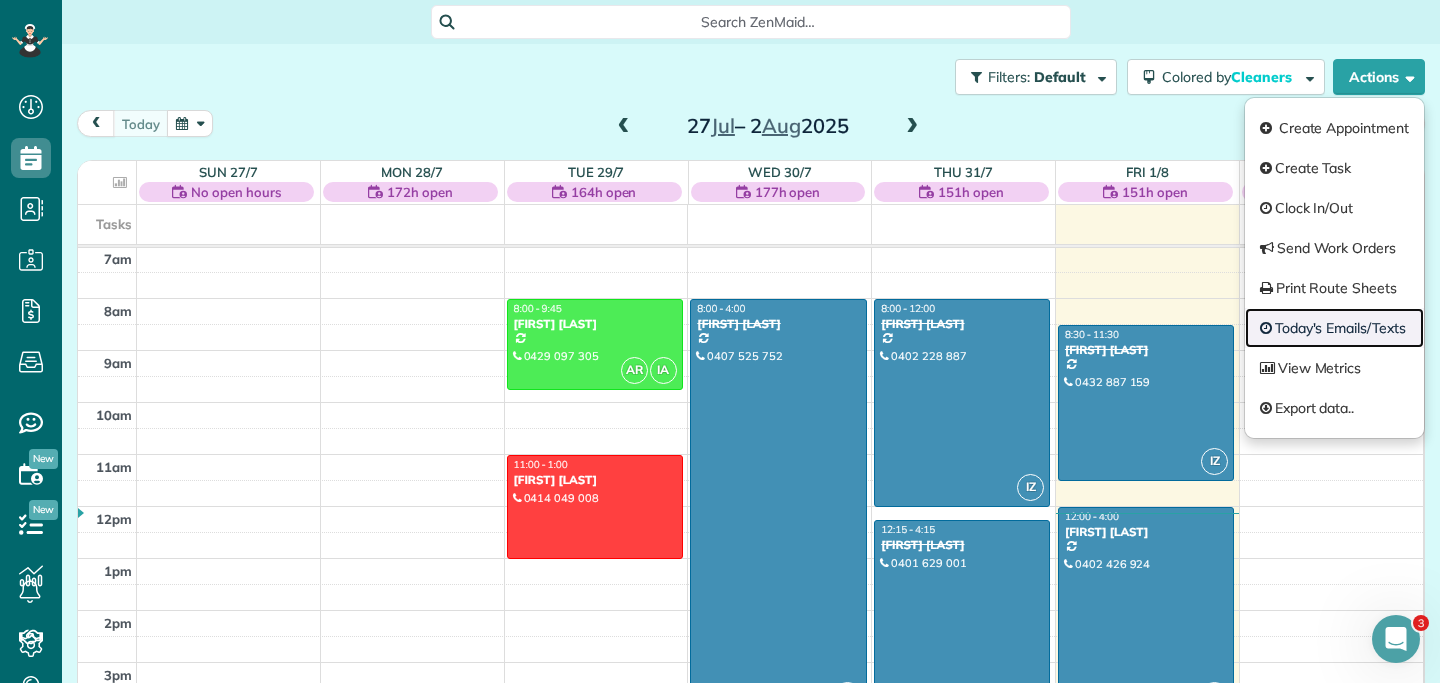 click on "Today's Emails/Texts" at bounding box center (1334, 328) 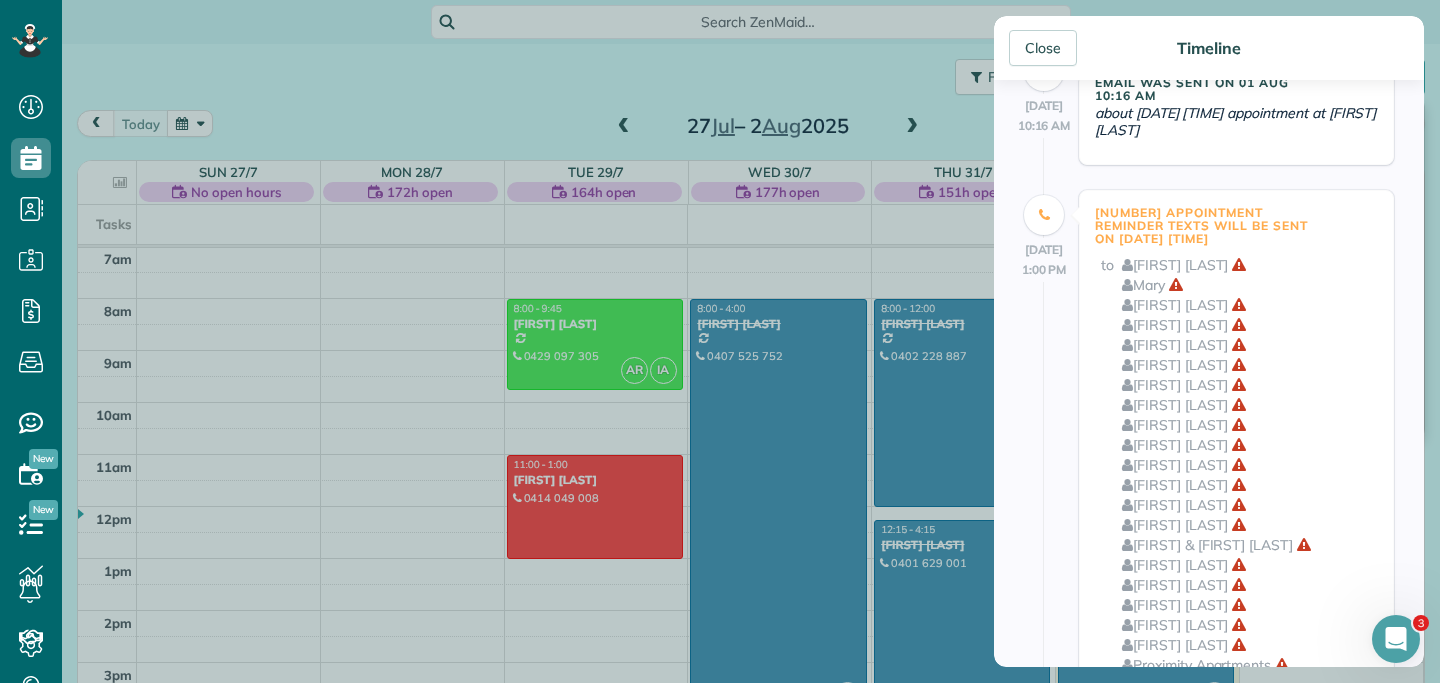 scroll, scrollTop: 292, scrollLeft: 0, axis: vertical 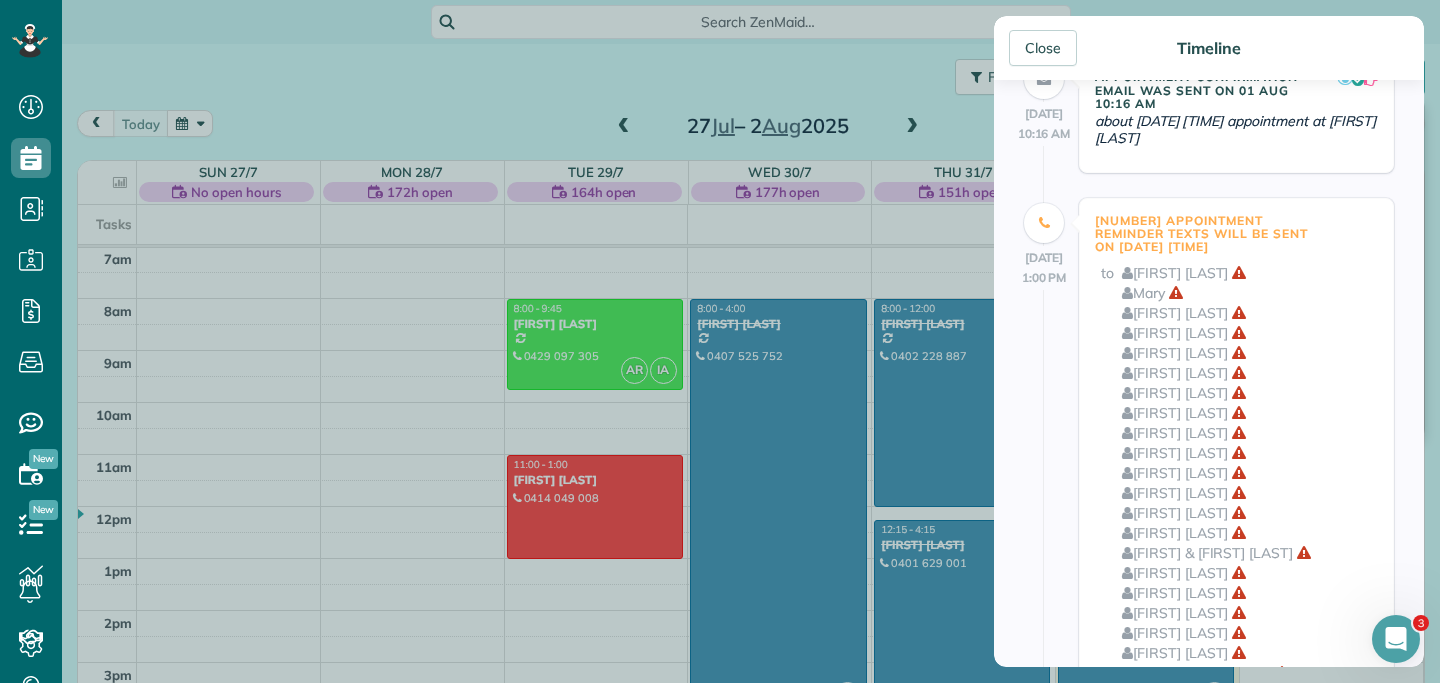 click 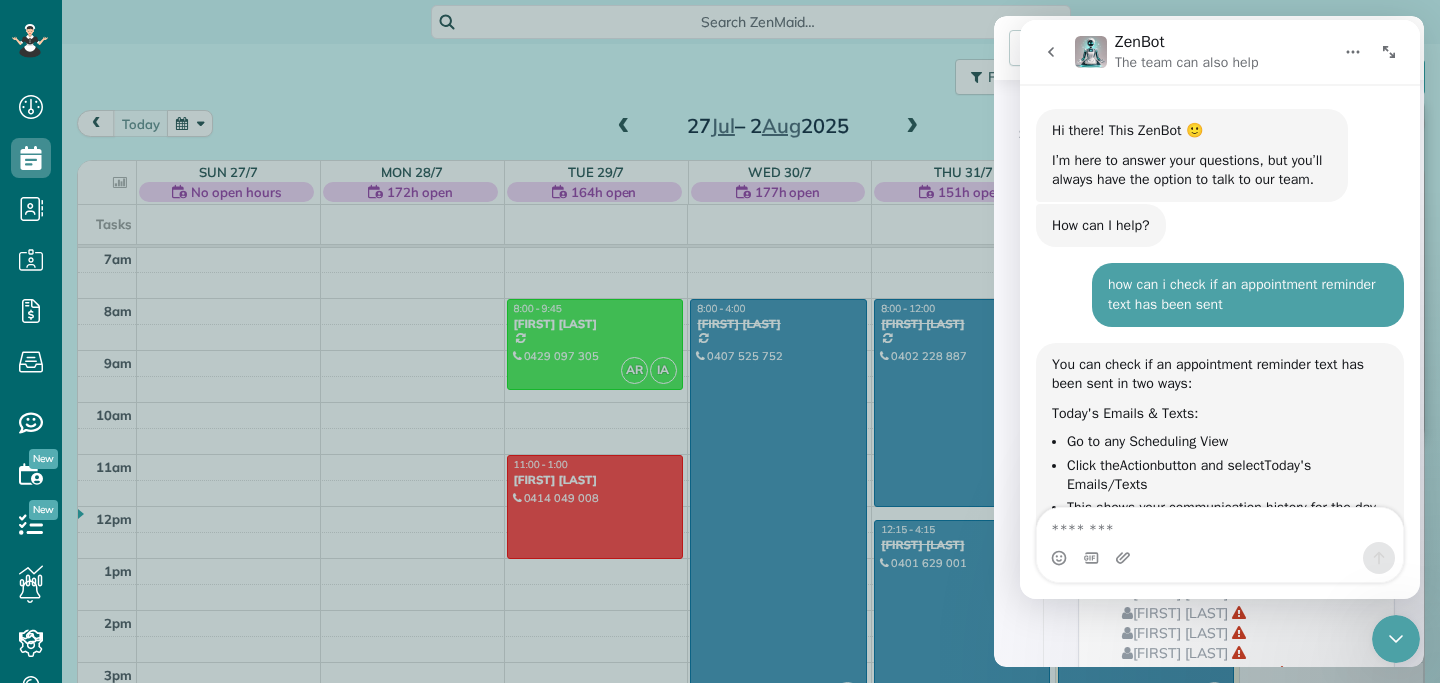 scroll, scrollTop: 472, scrollLeft: 0, axis: vertical 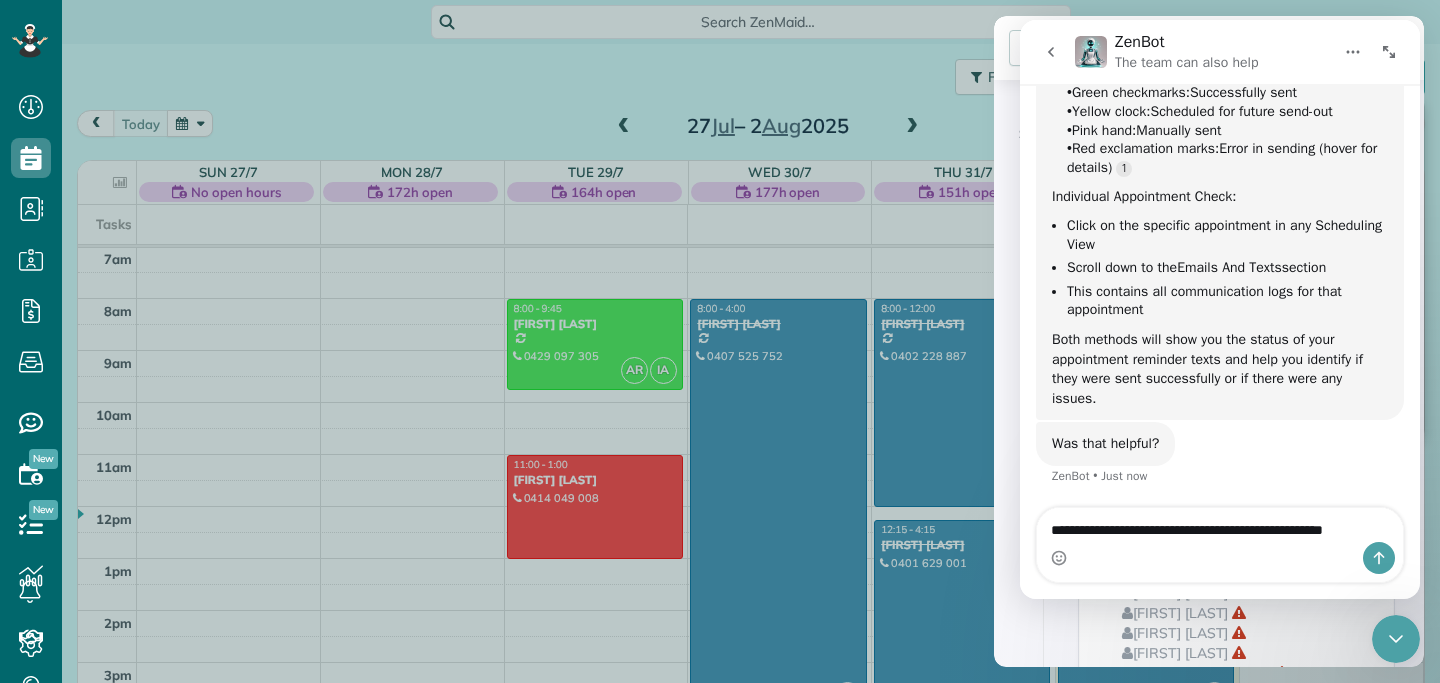 type on "**********" 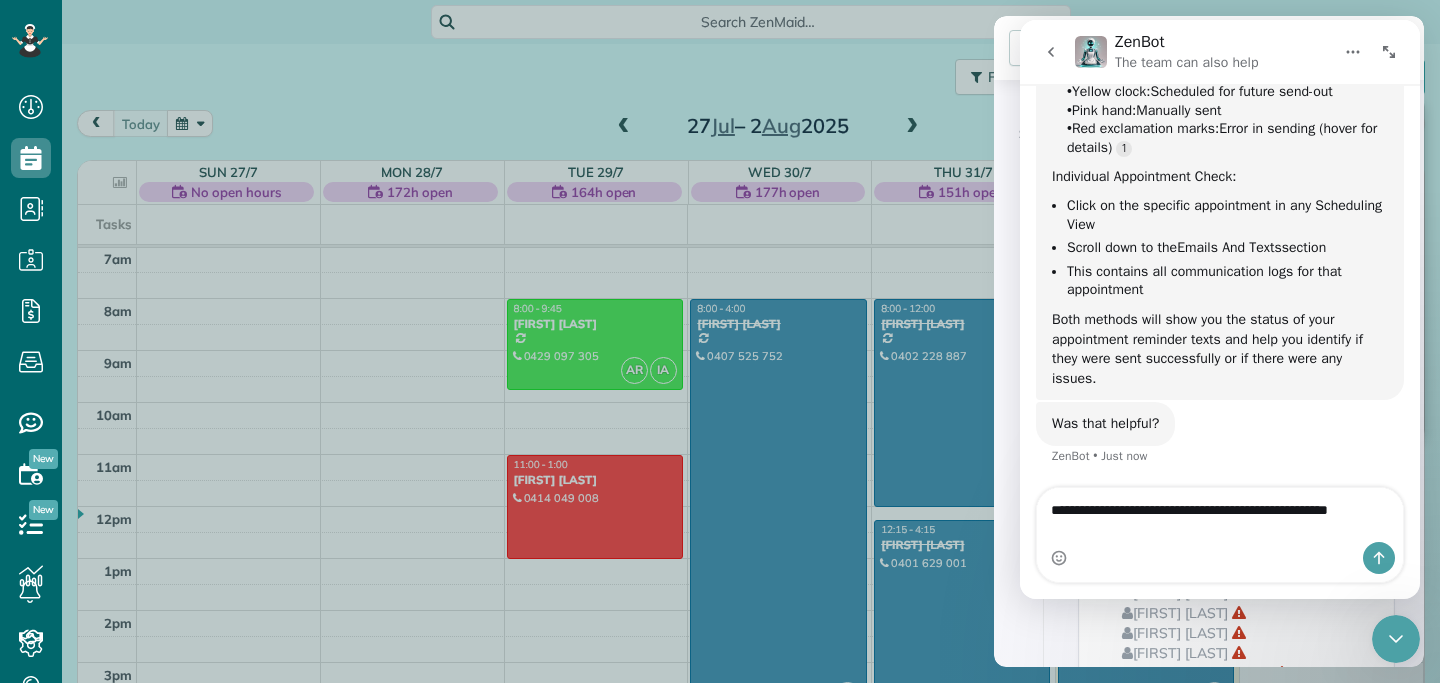 type 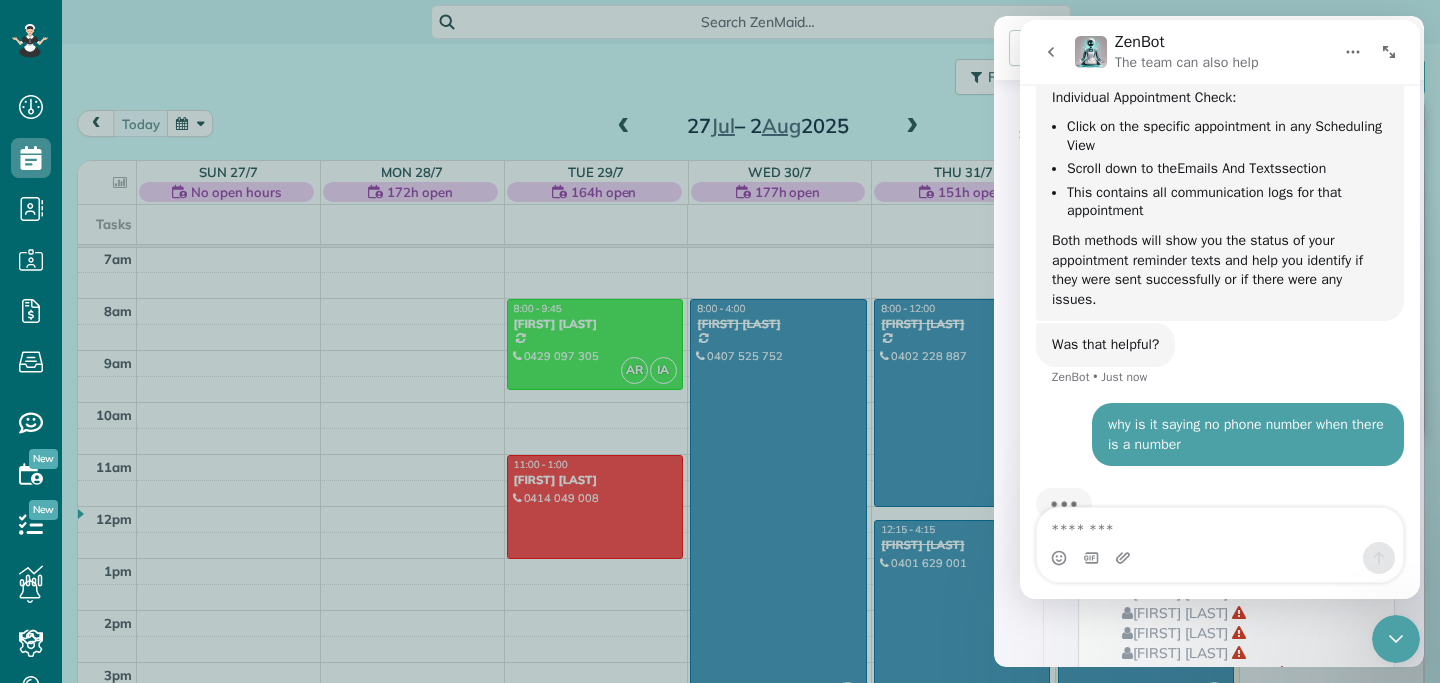 scroll, scrollTop: 616, scrollLeft: 0, axis: vertical 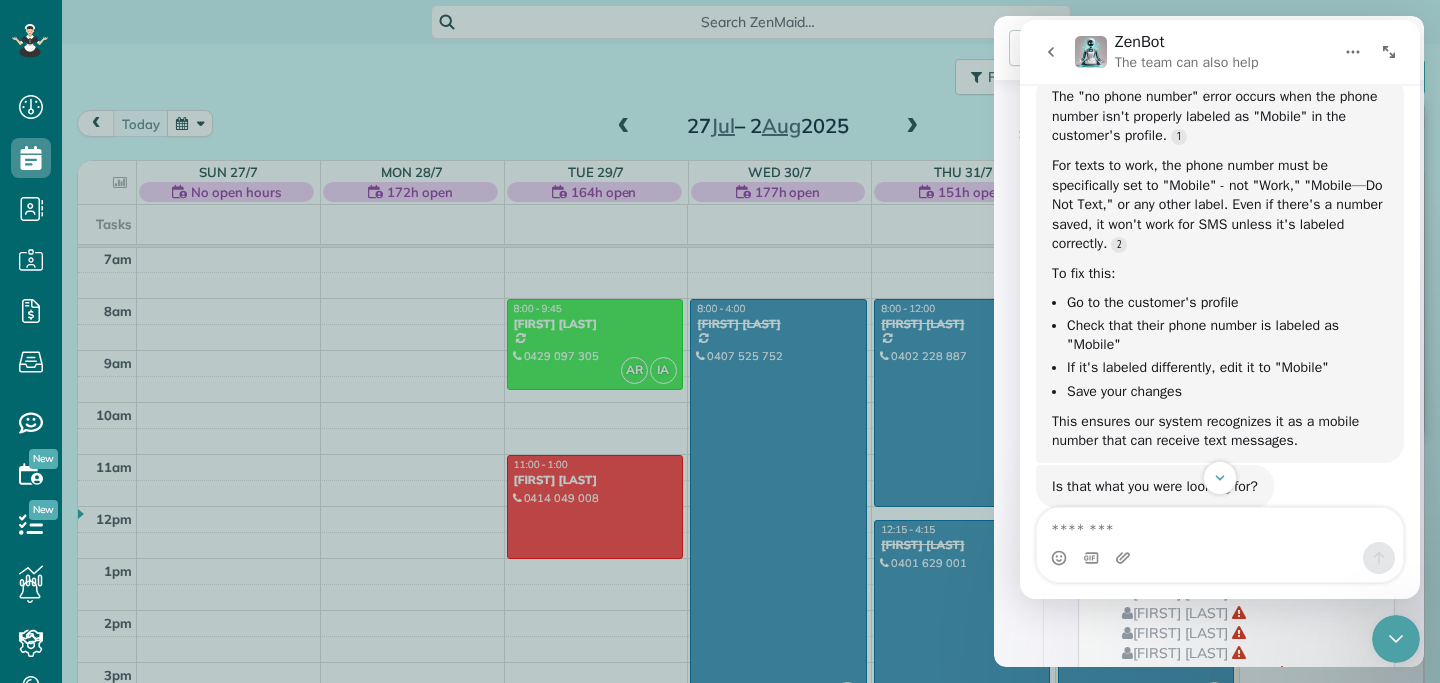 click 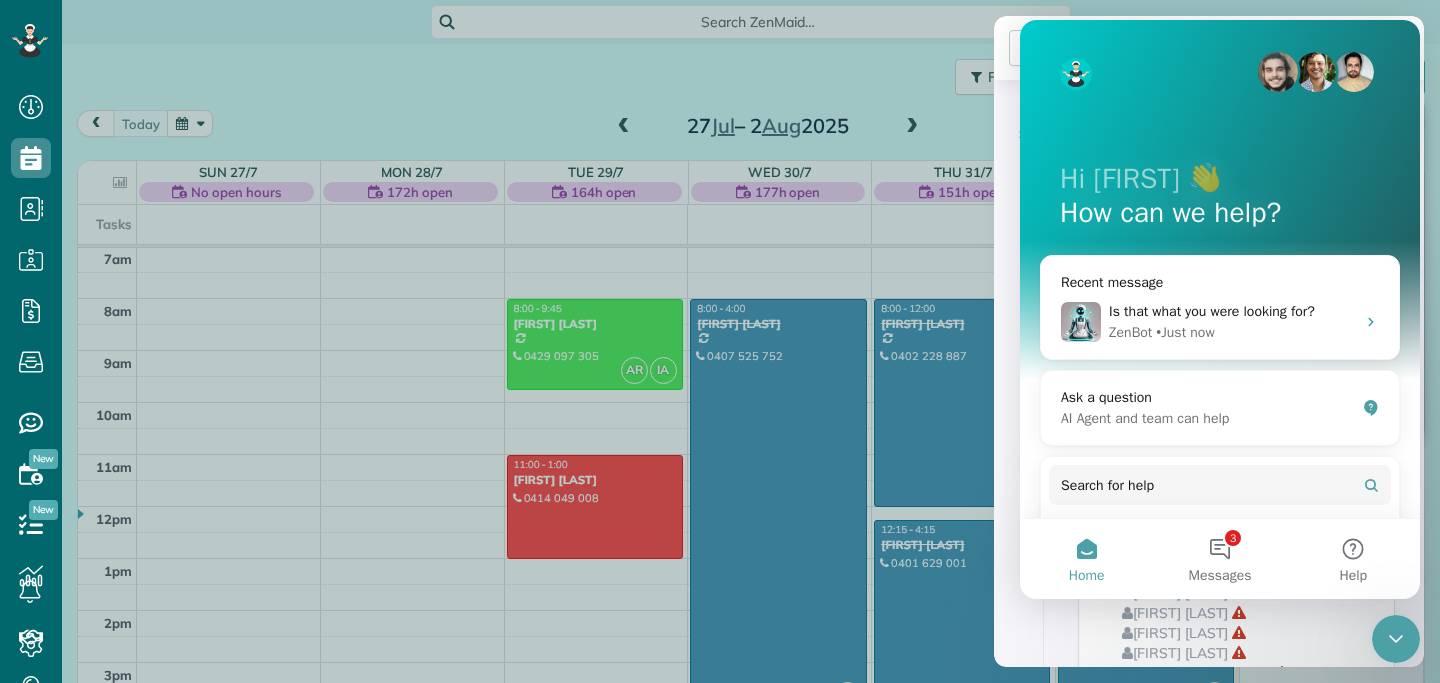scroll, scrollTop: 874, scrollLeft: 0, axis: vertical 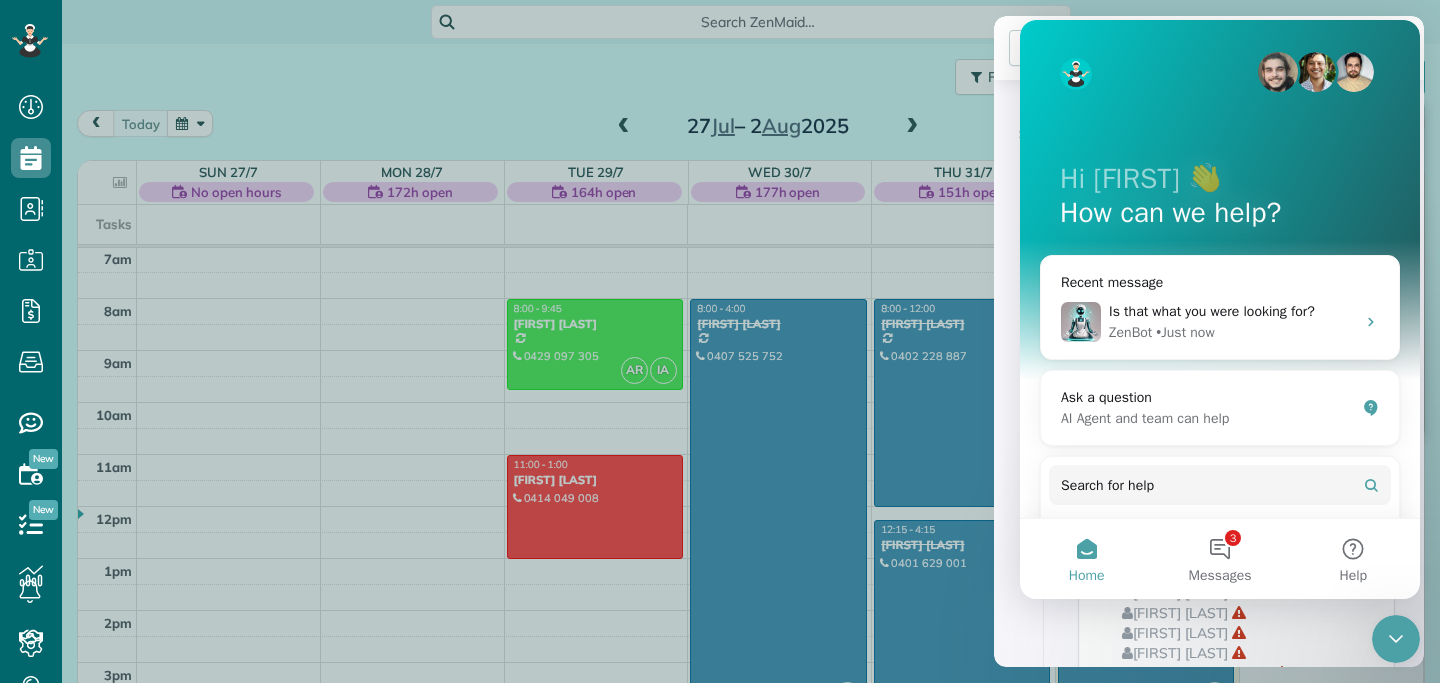 click at bounding box center (1396, 639) 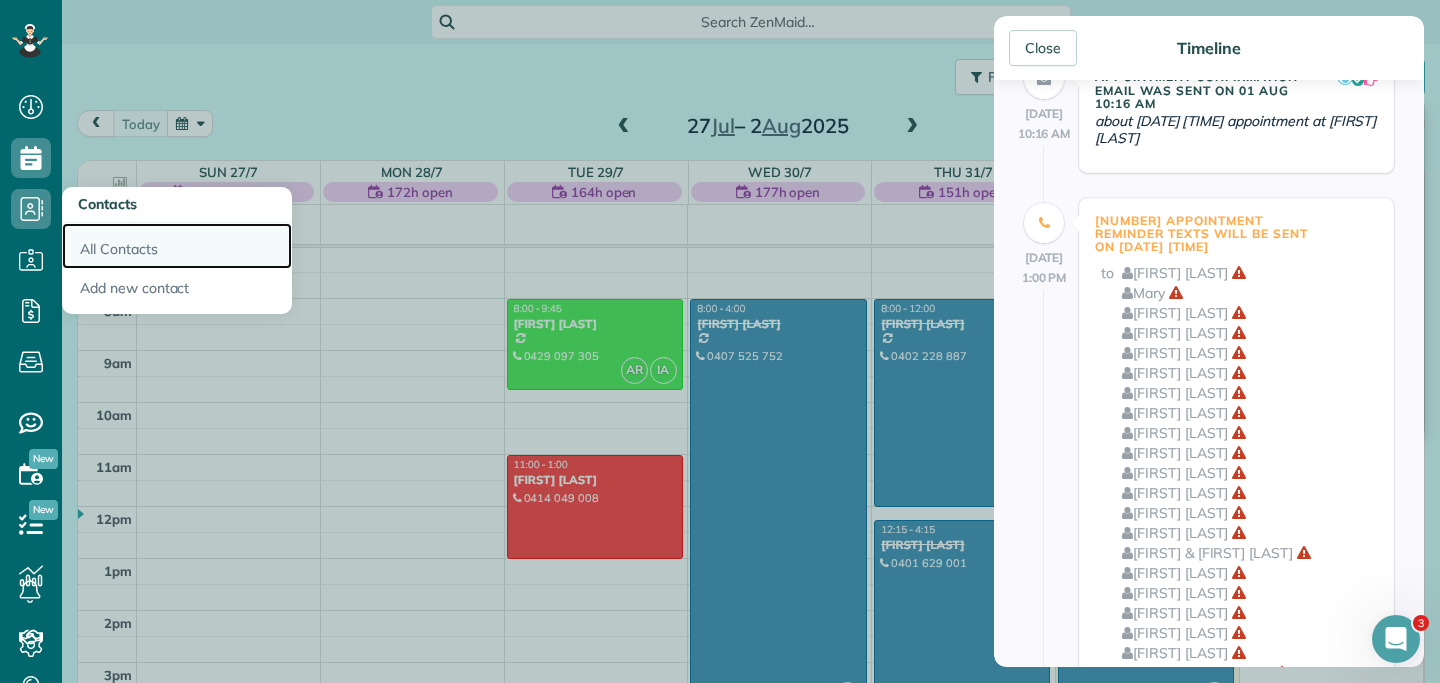 click on "All Contacts" at bounding box center [177, 246] 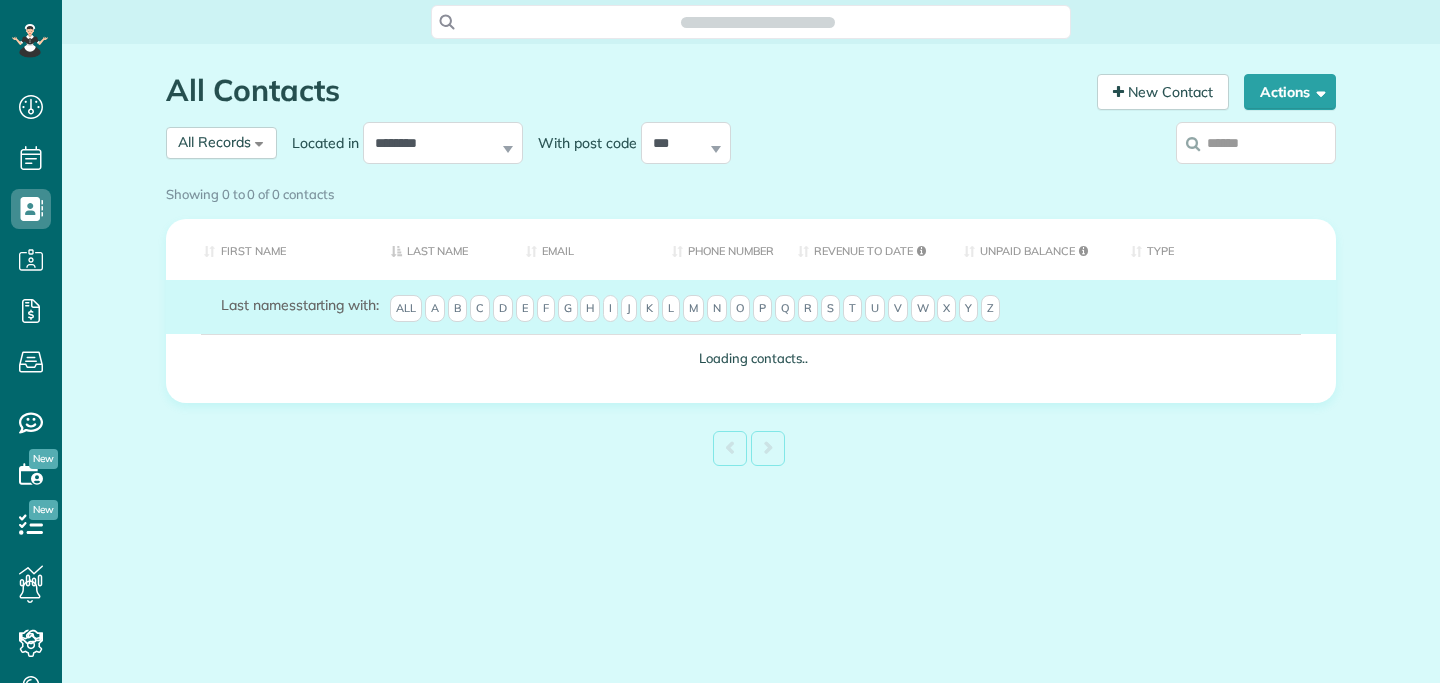 scroll, scrollTop: 0, scrollLeft: 0, axis: both 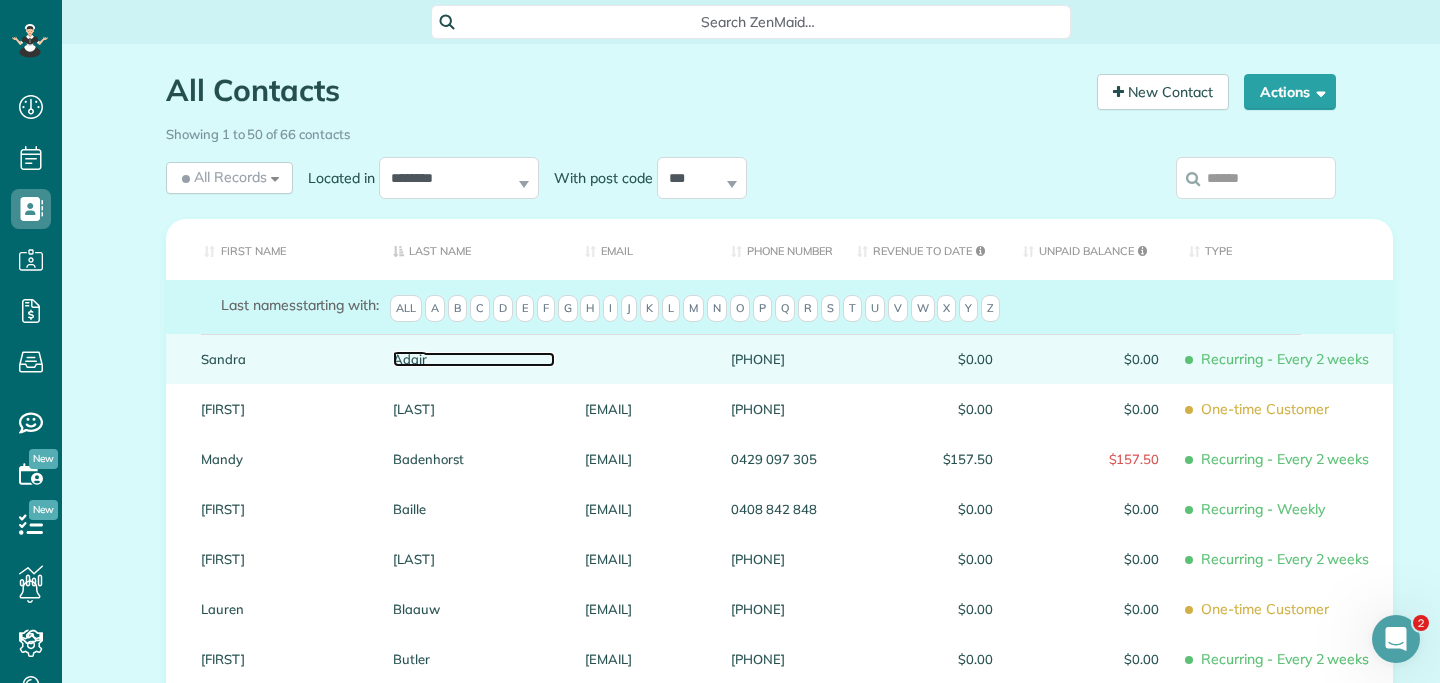 click on "Adair" at bounding box center (474, 359) 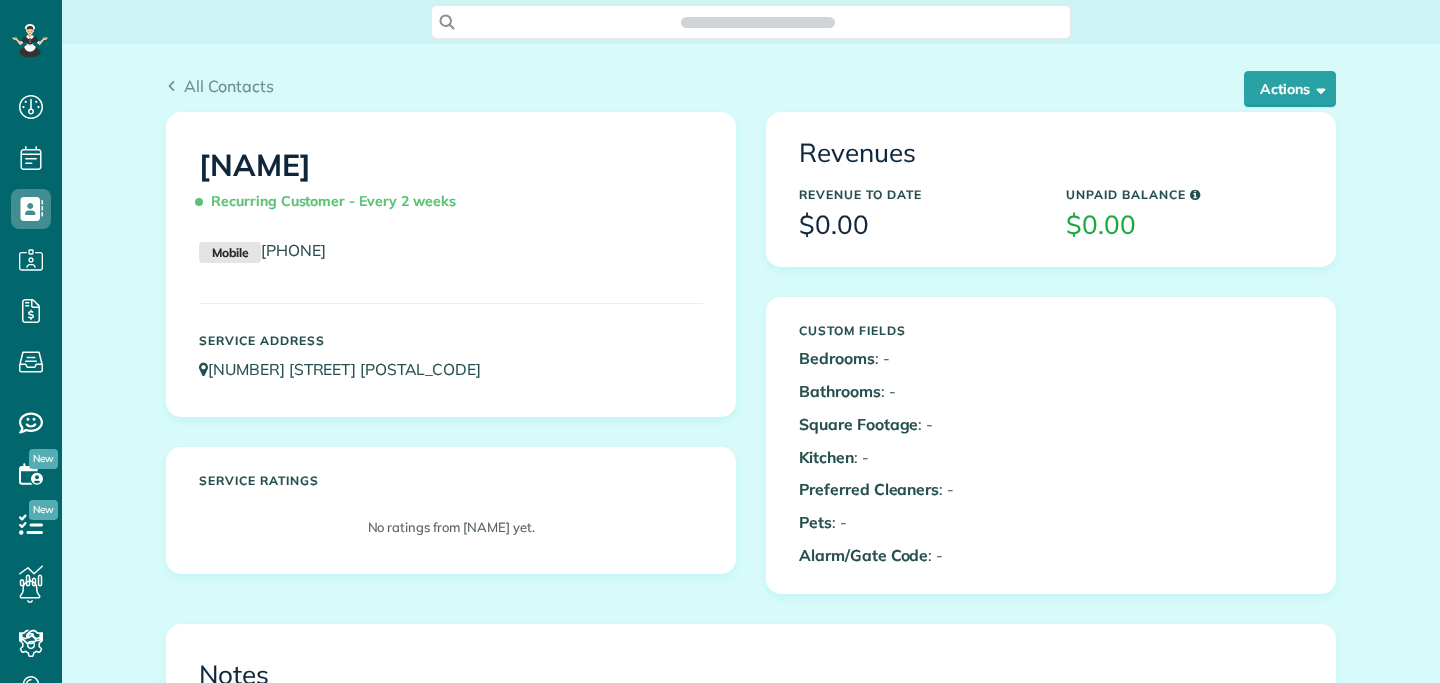 scroll, scrollTop: 0, scrollLeft: 0, axis: both 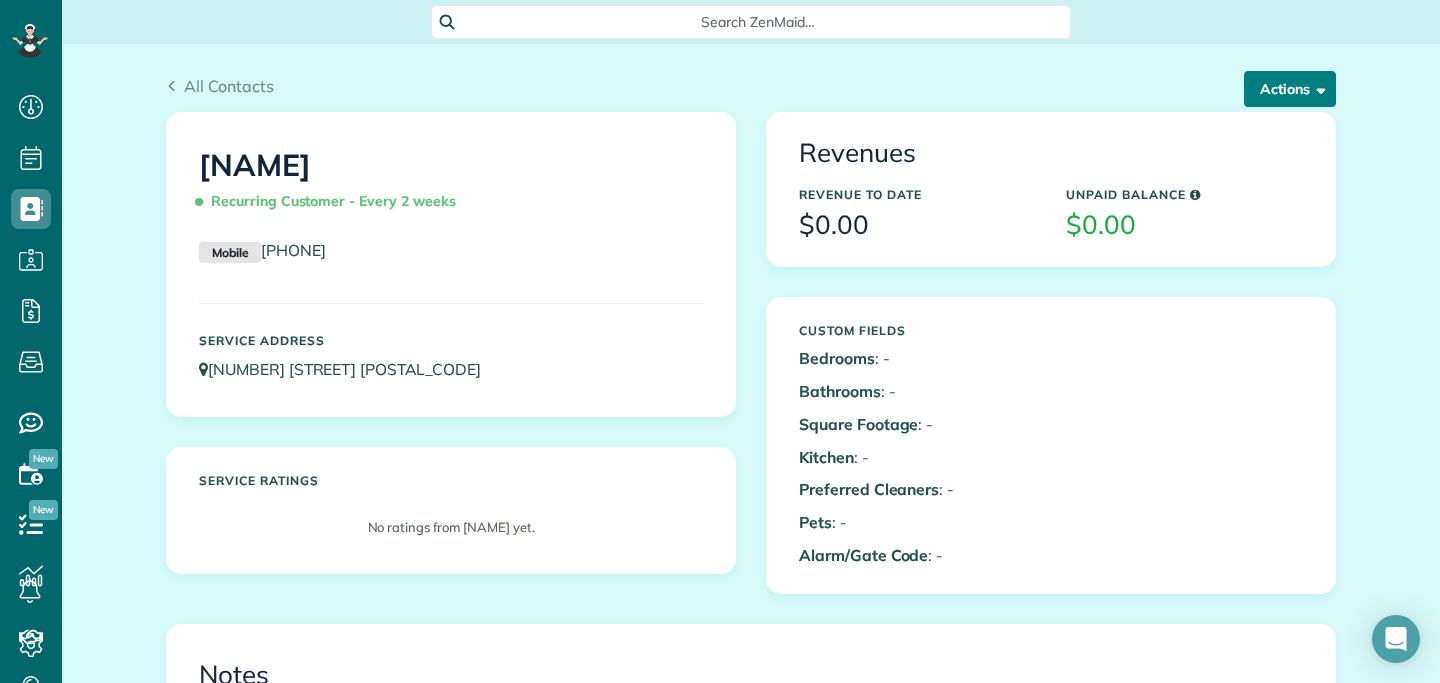 click on "Actions" at bounding box center (1290, 89) 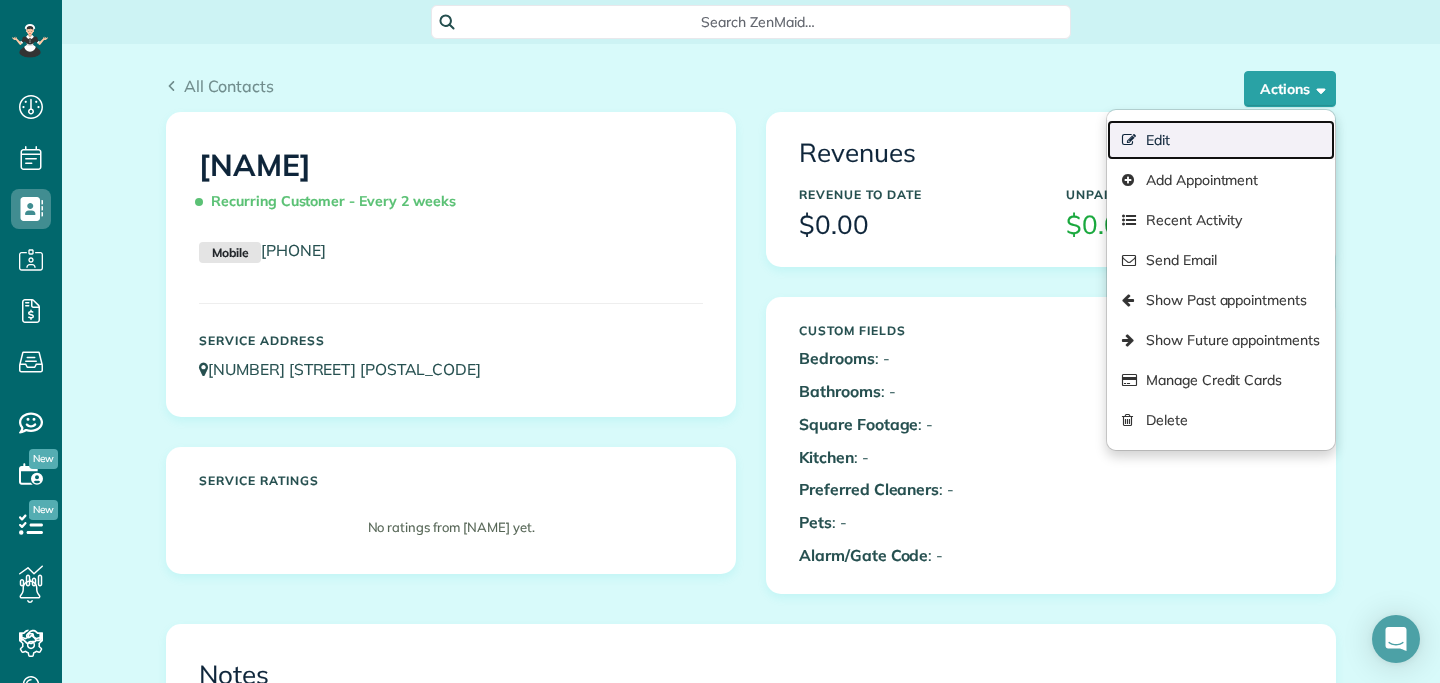 click on "Edit" at bounding box center [1221, 140] 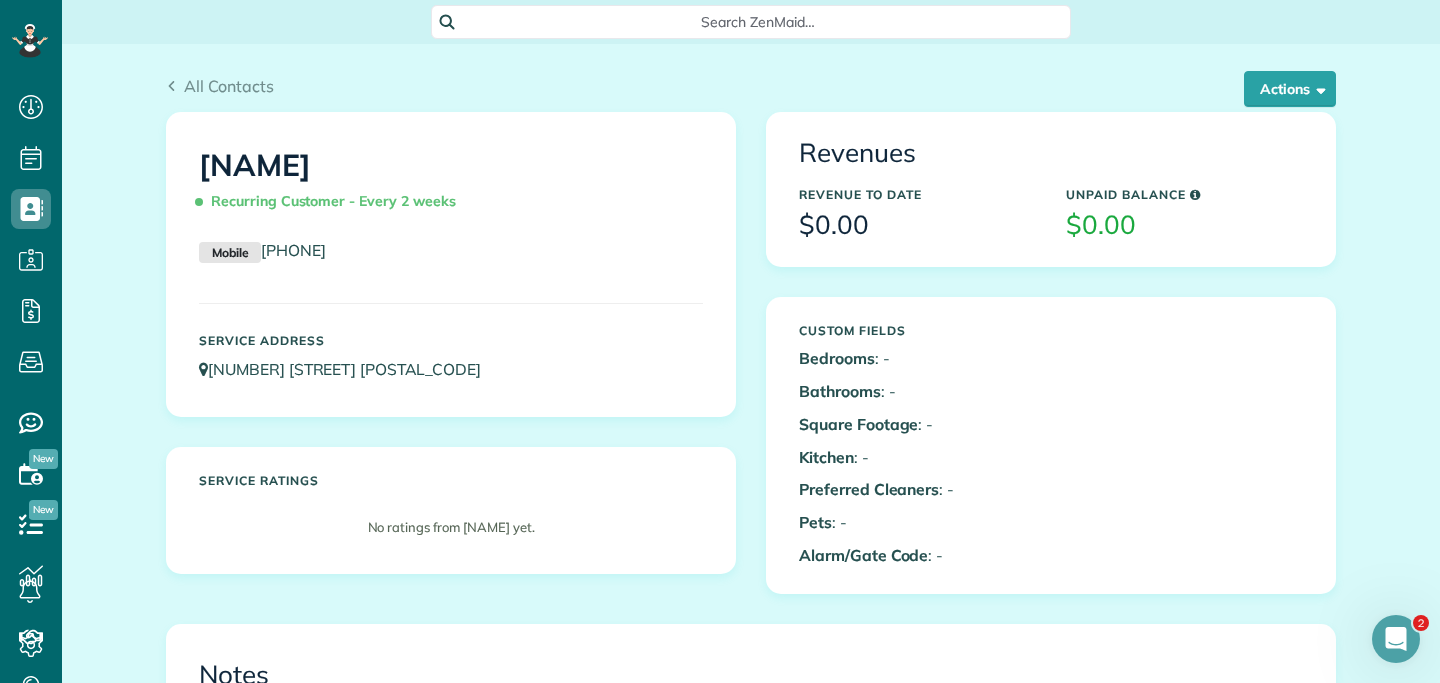 scroll, scrollTop: 0, scrollLeft: 0, axis: both 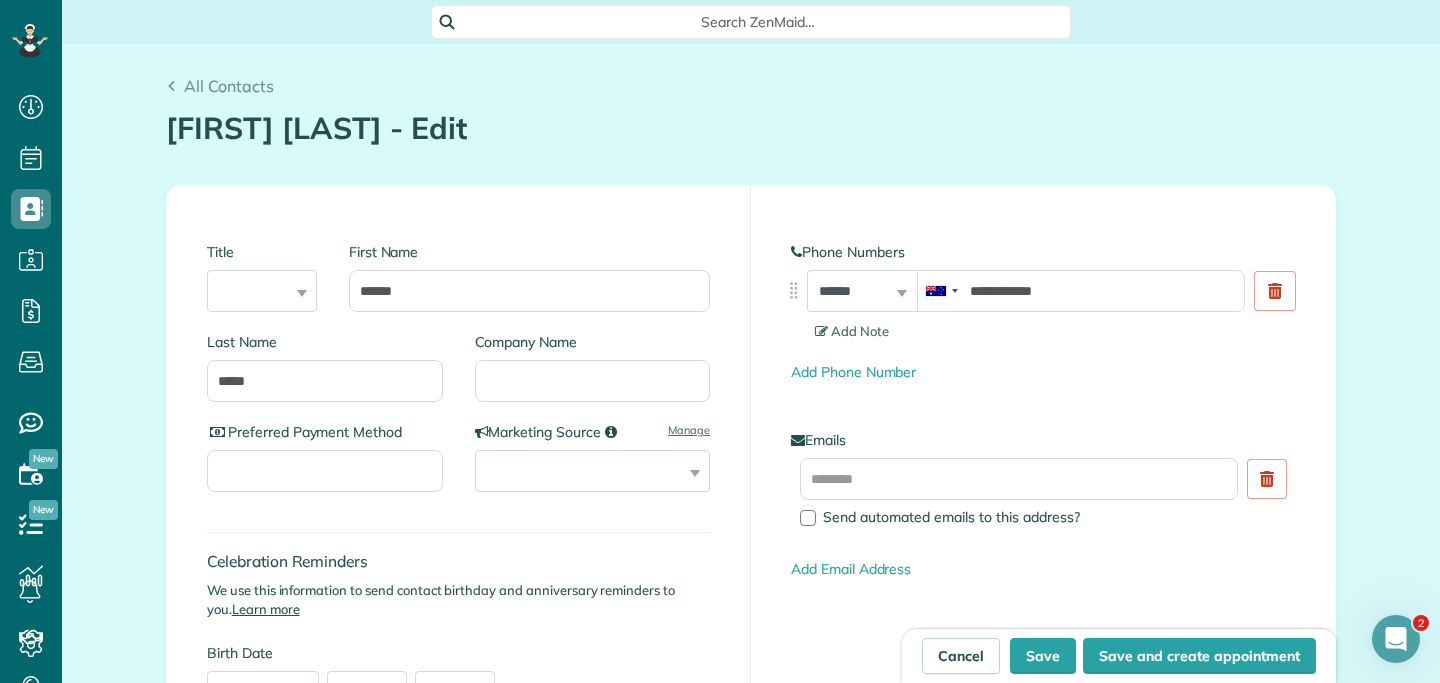 click on "**********" at bounding box center [862, 291] 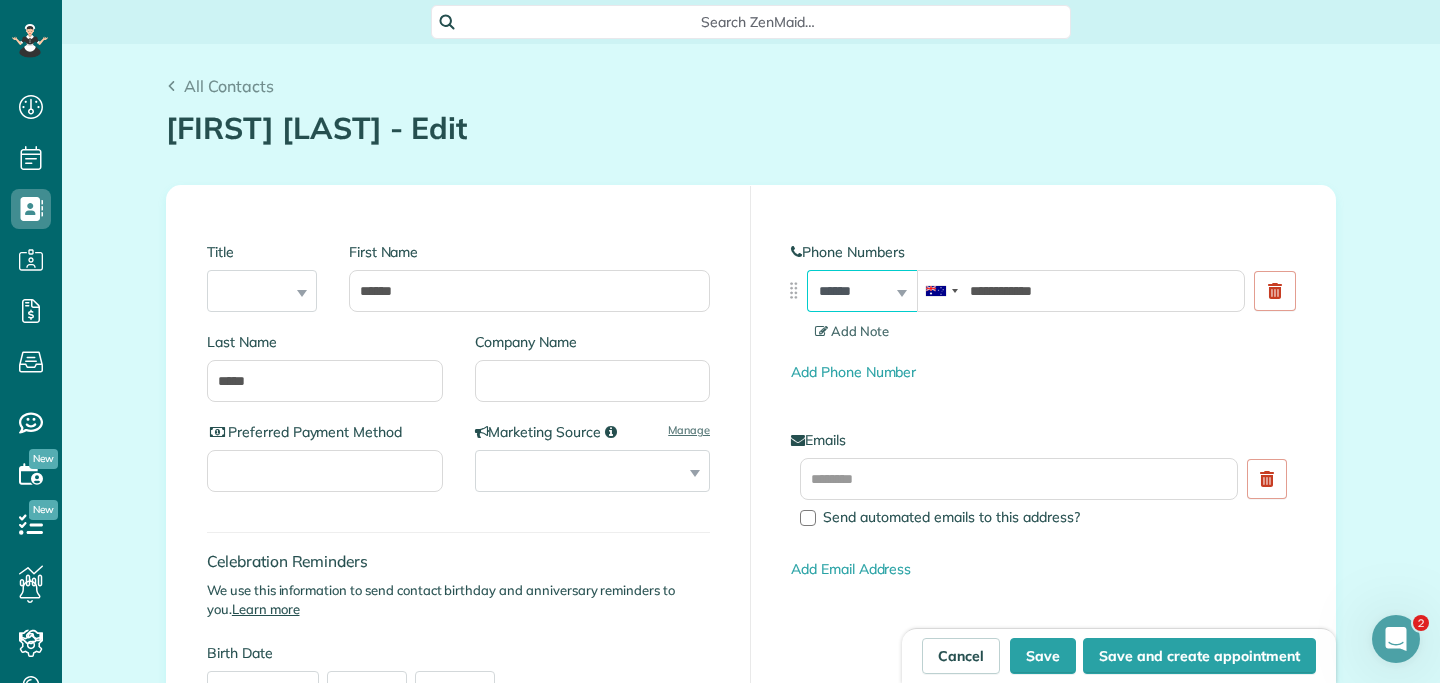 click on "**********" at bounding box center [862, 291] 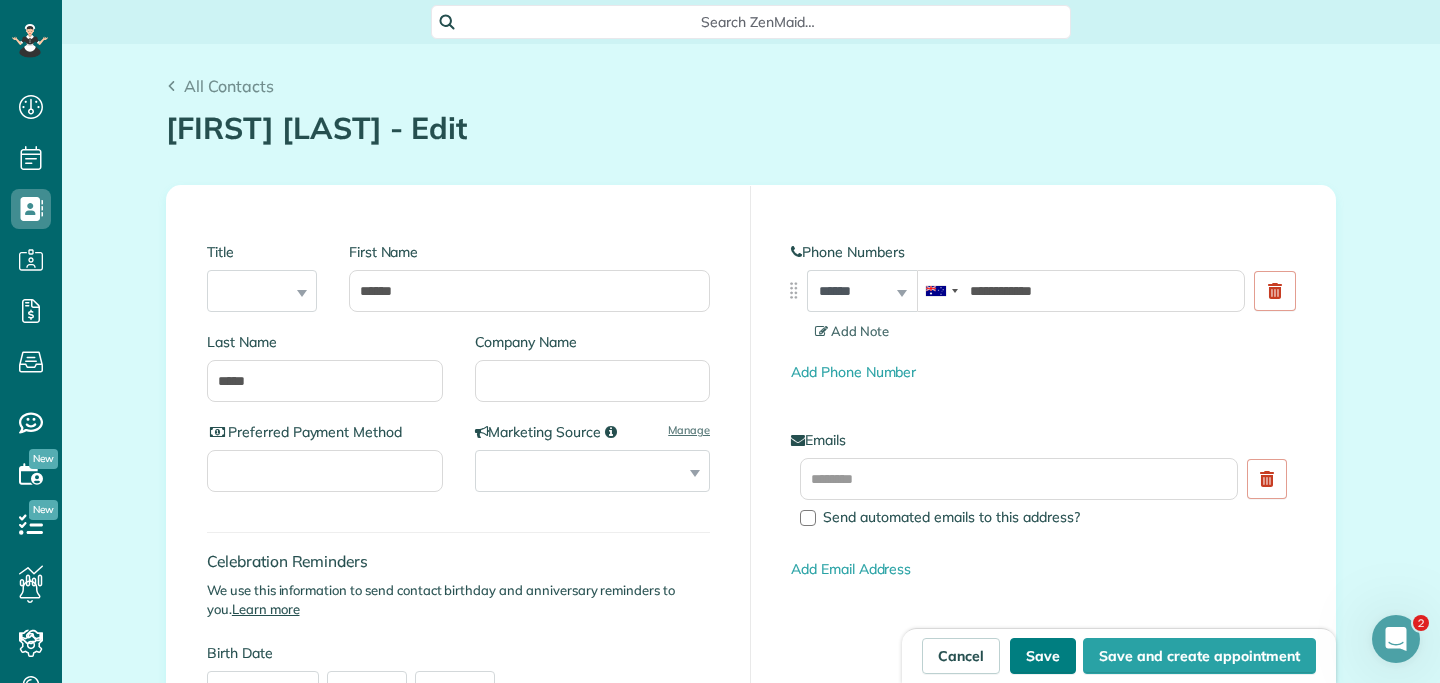 click on "Save" at bounding box center [1043, 656] 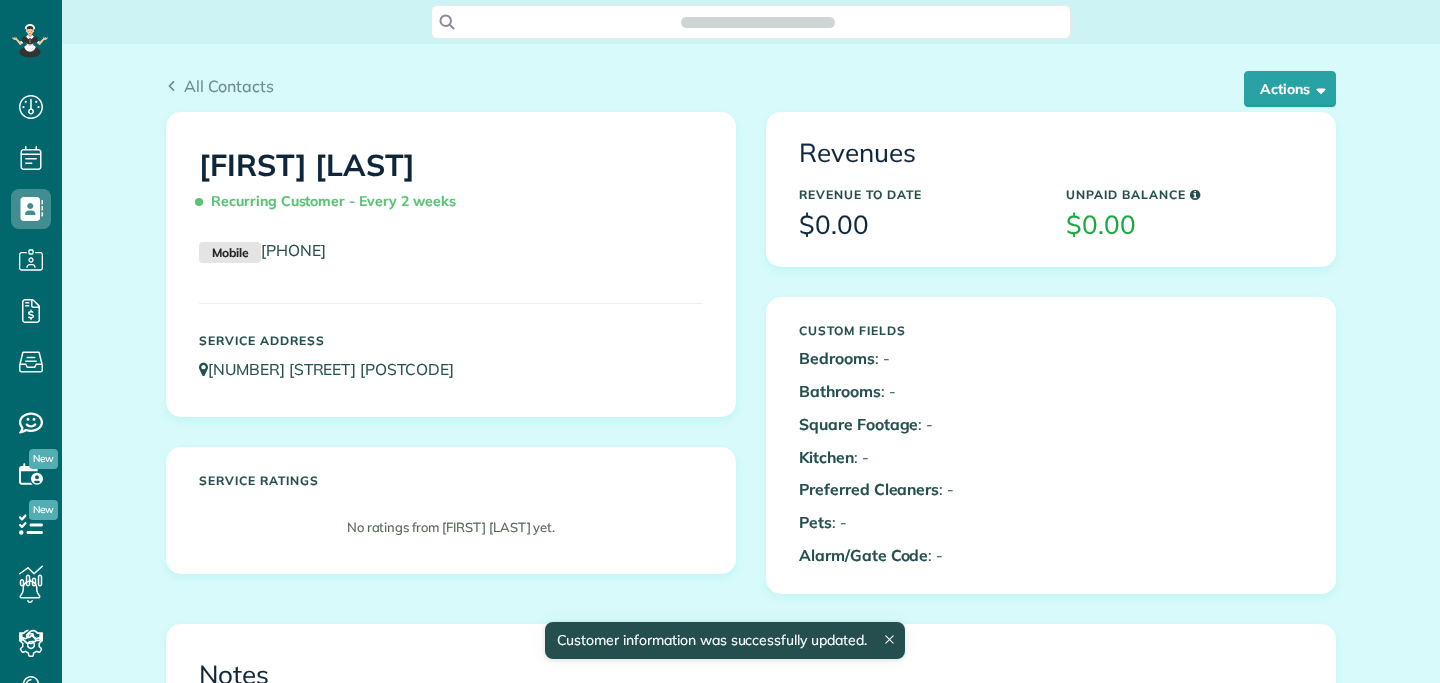 scroll, scrollTop: 0, scrollLeft: 0, axis: both 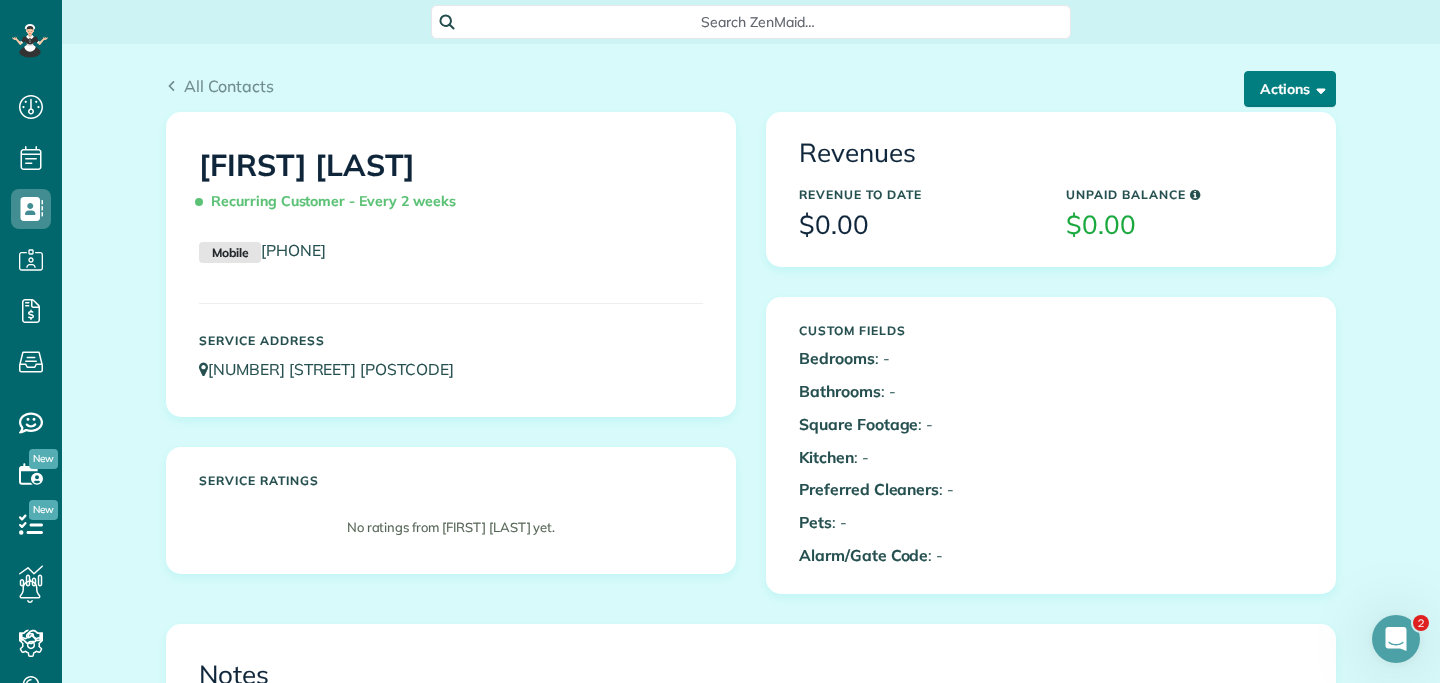 click on "Actions" at bounding box center (1290, 89) 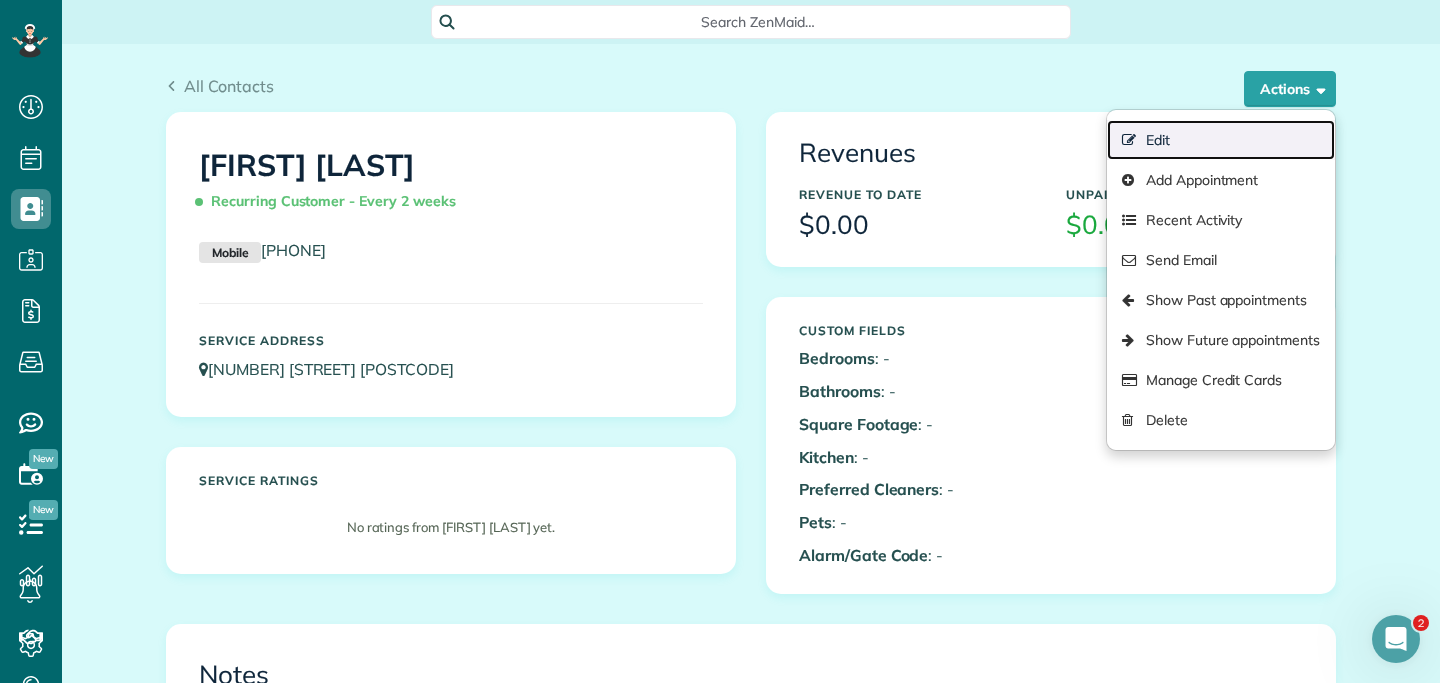 click on "Edit" at bounding box center (1221, 140) 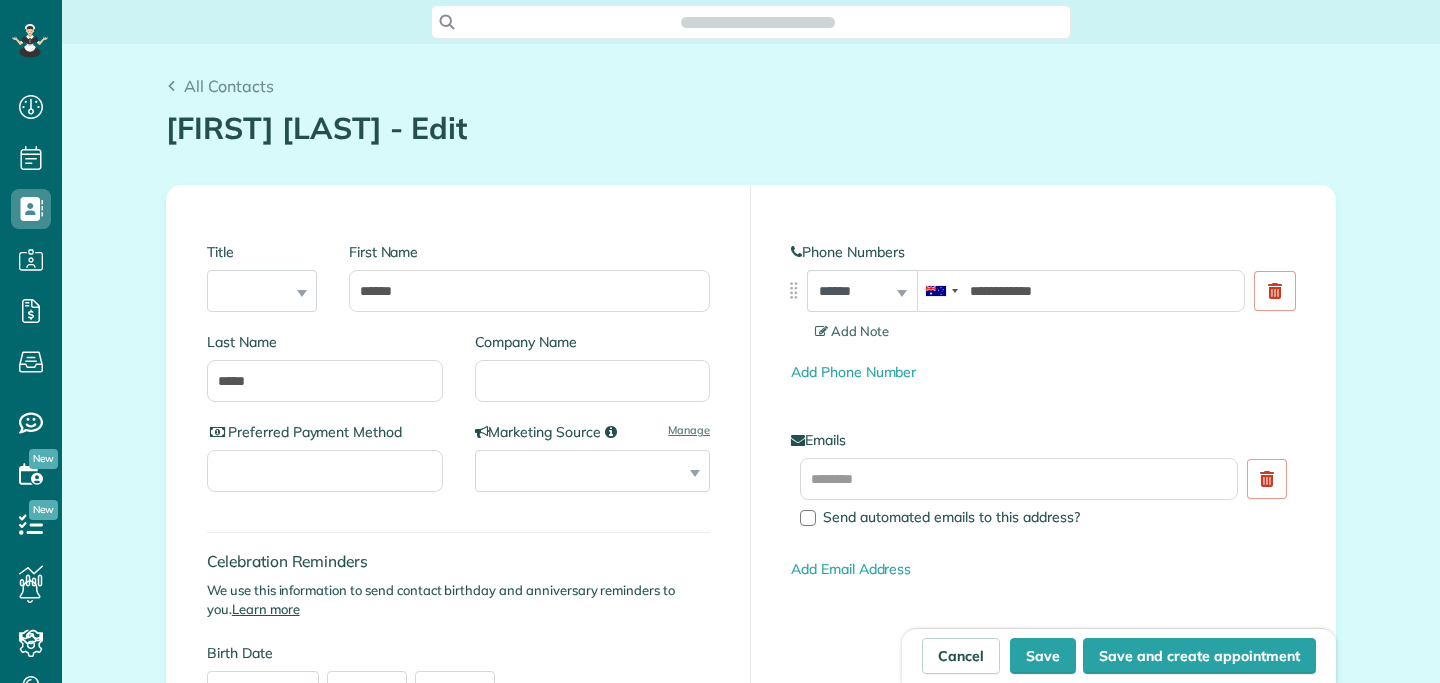 scroll, scrollTop: 0, scrollLeft: 0, axis: both 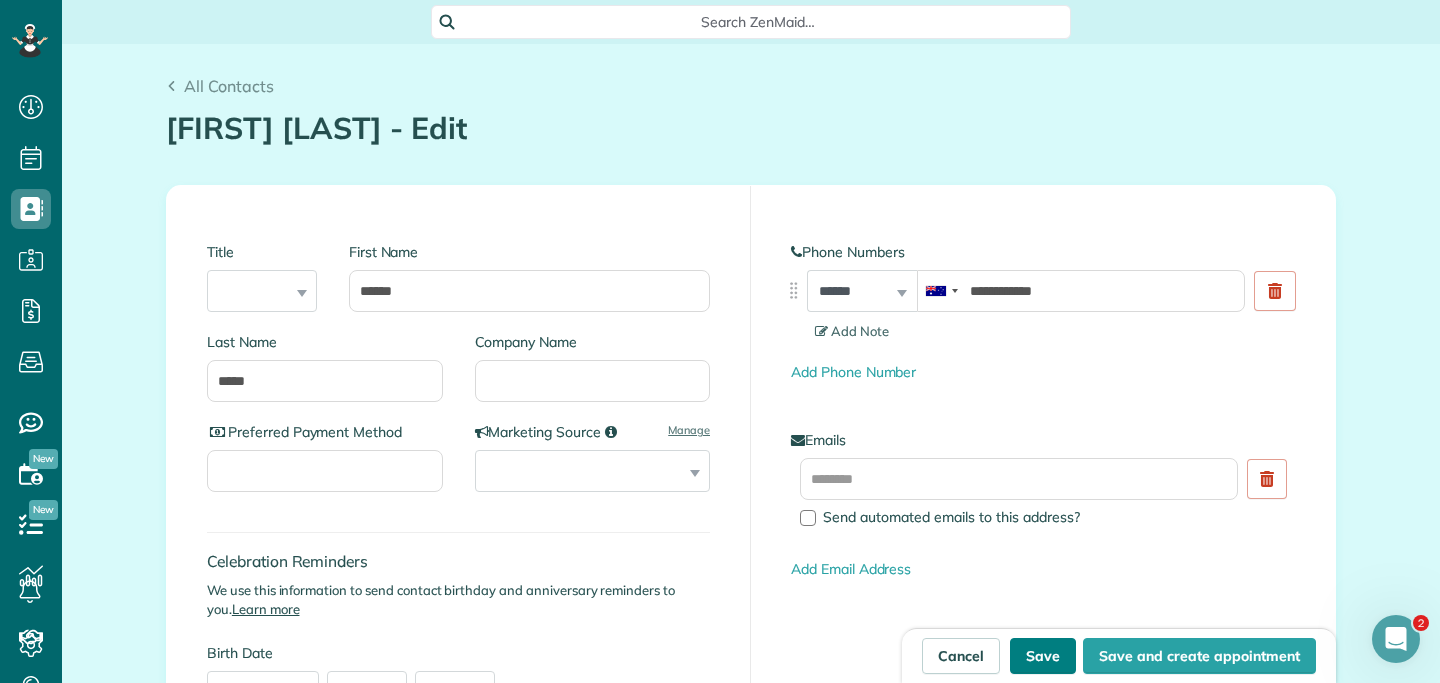 click on "Save" at bounding box center (1043, 656) 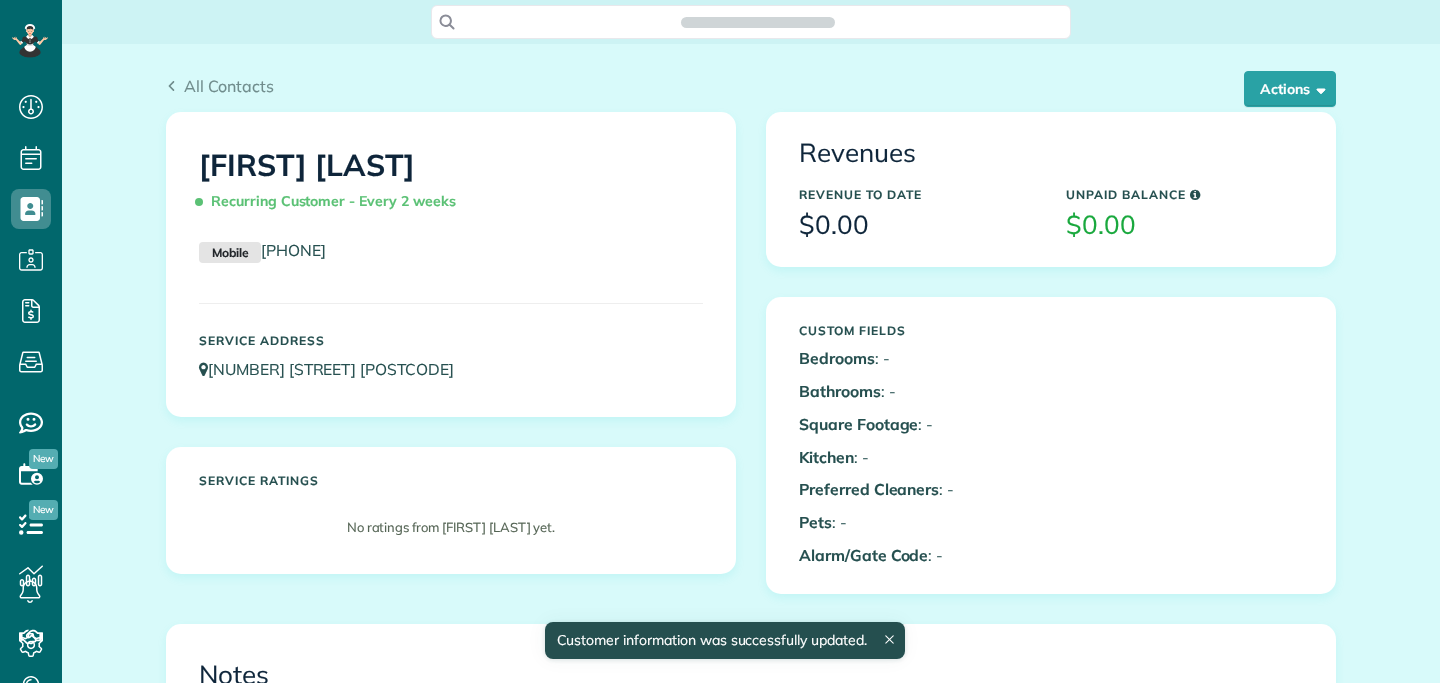 scroll, scrollTop: 0, scrollLeft: 0, axis: both 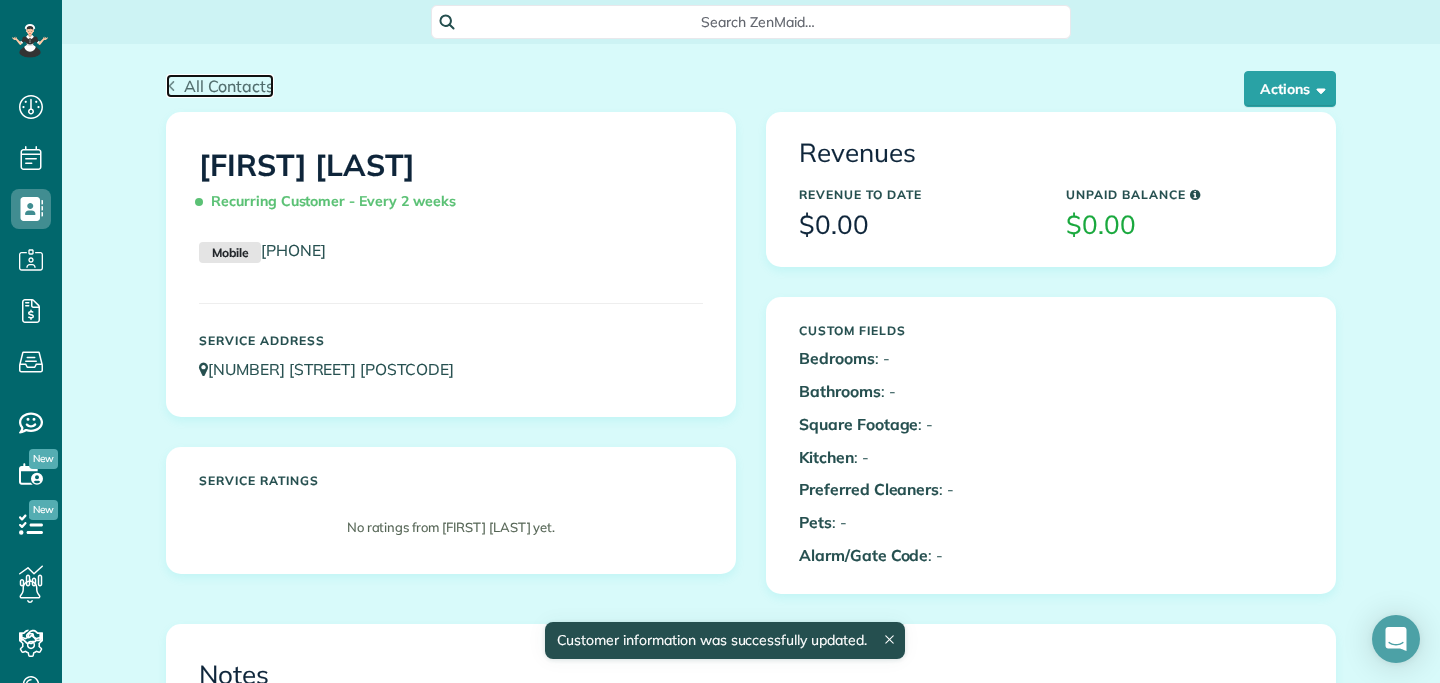click on "All Contacts" at bounding box center [229, 86] 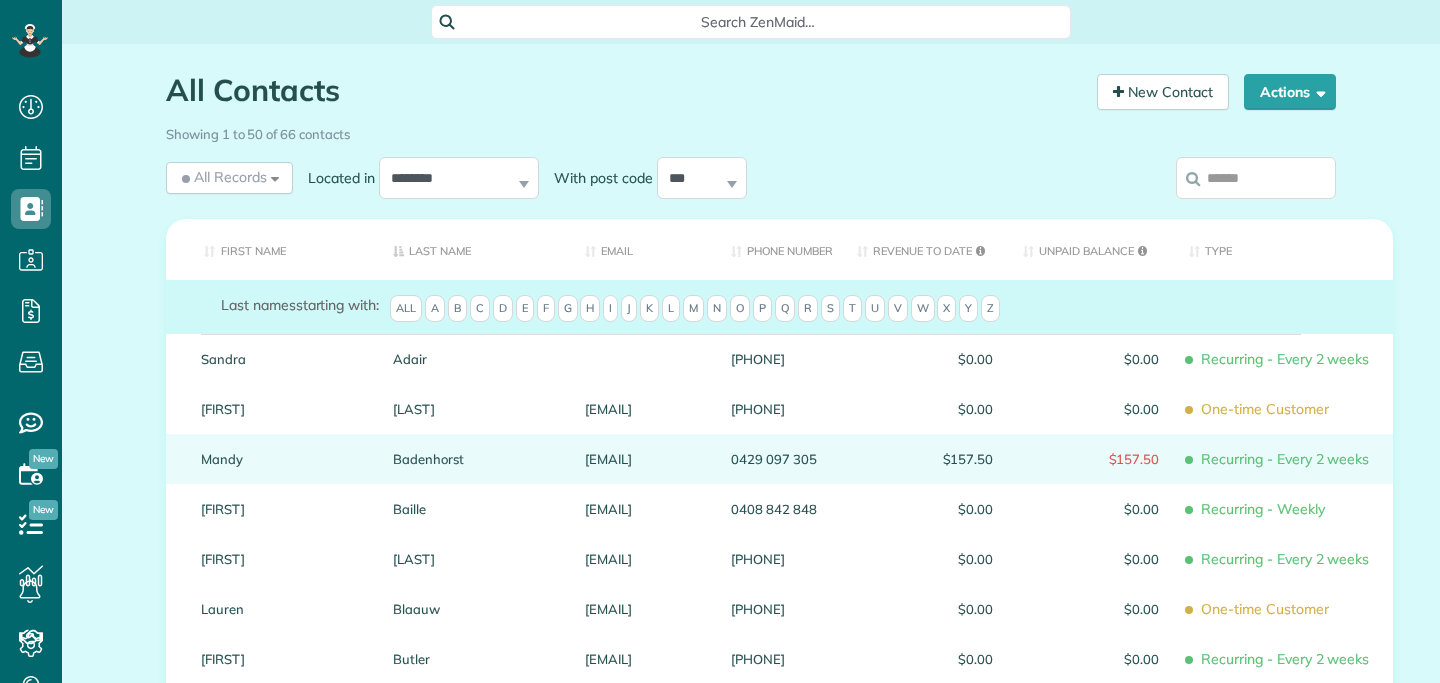 scroll, scrollTop: 0, scrollLeft: 0, axis: both 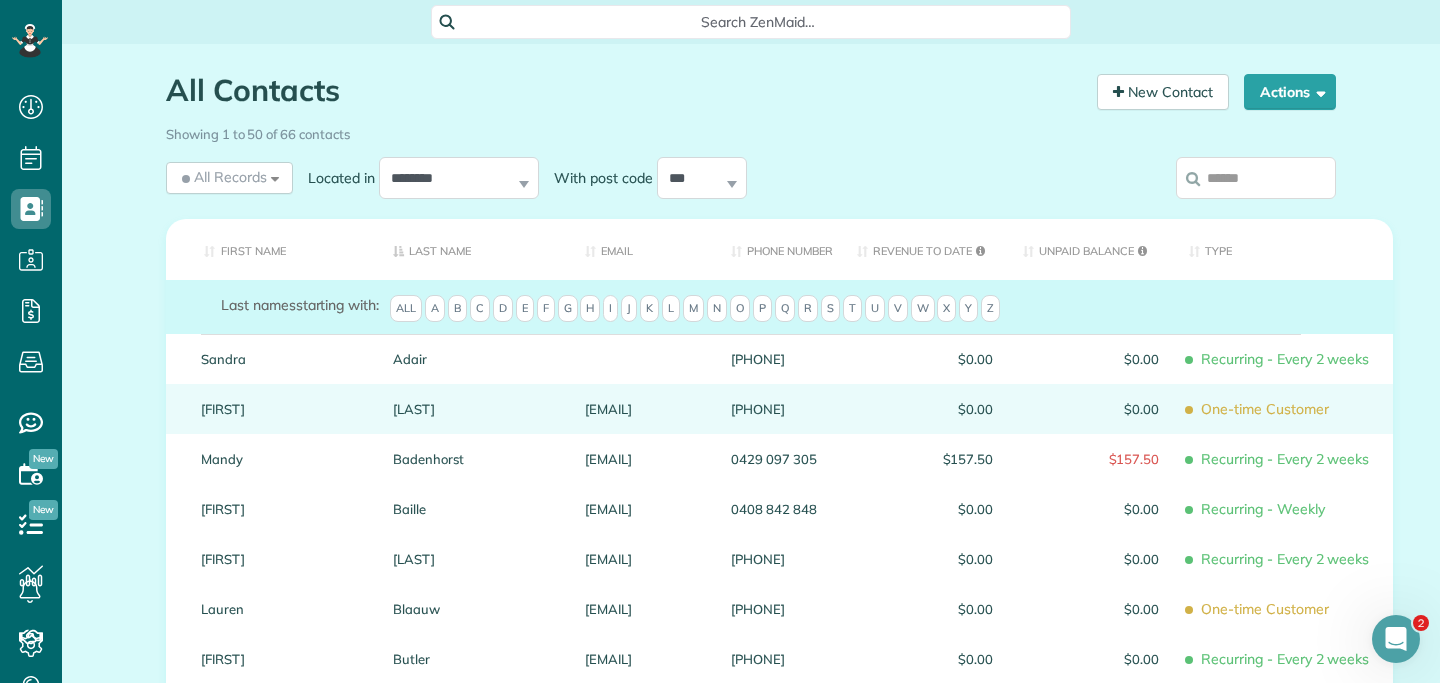 click on "[LAST]" at bounding box center [474, 409] 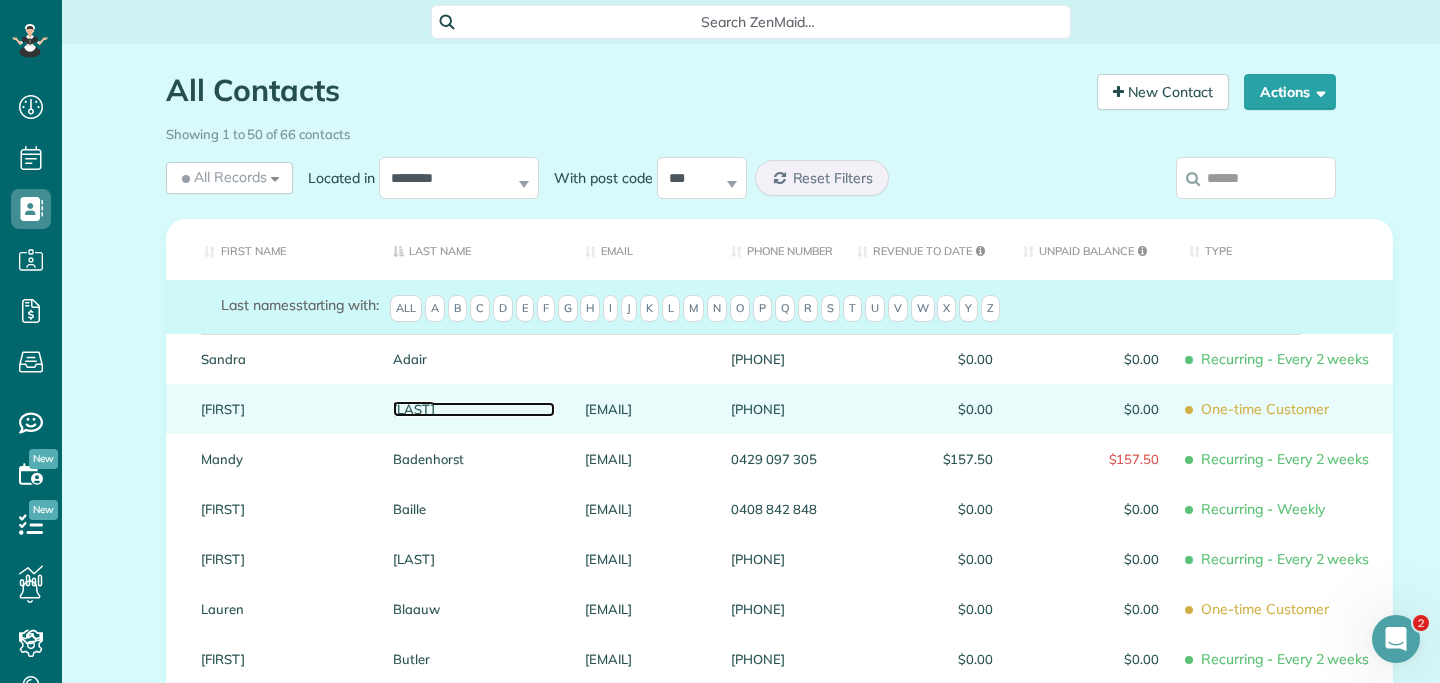 click on "[LAST]" at bounding box center [474, 409] 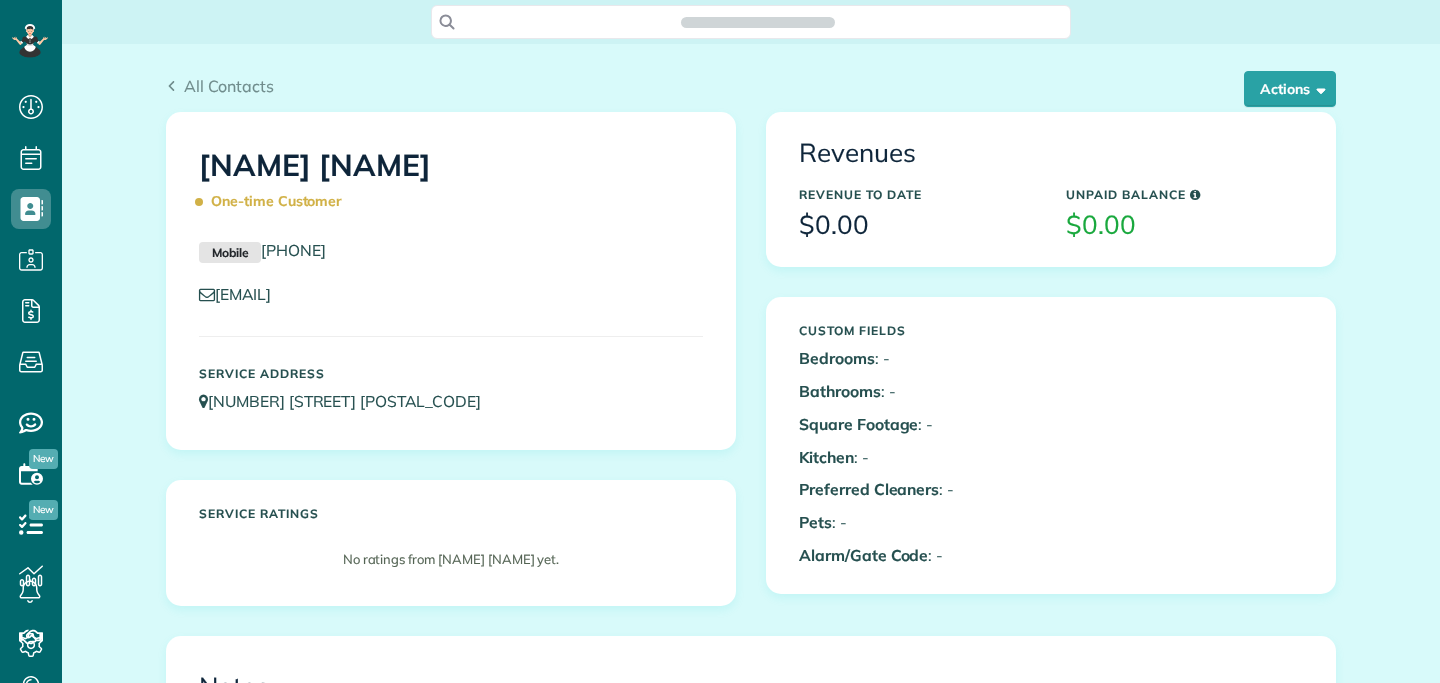 scroll, scrollTop: 0, scrollLeft: 0, axis: both 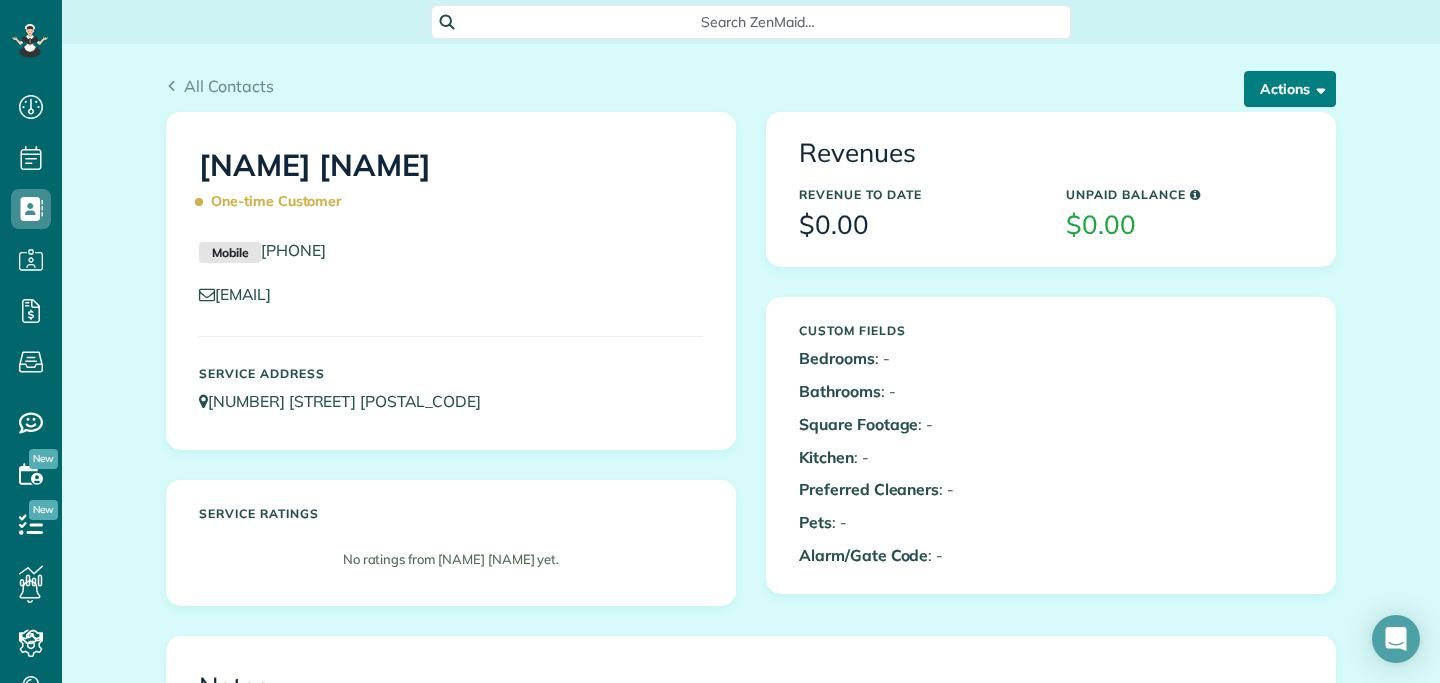 click on "Actions" at bounding box center [1290, 89] 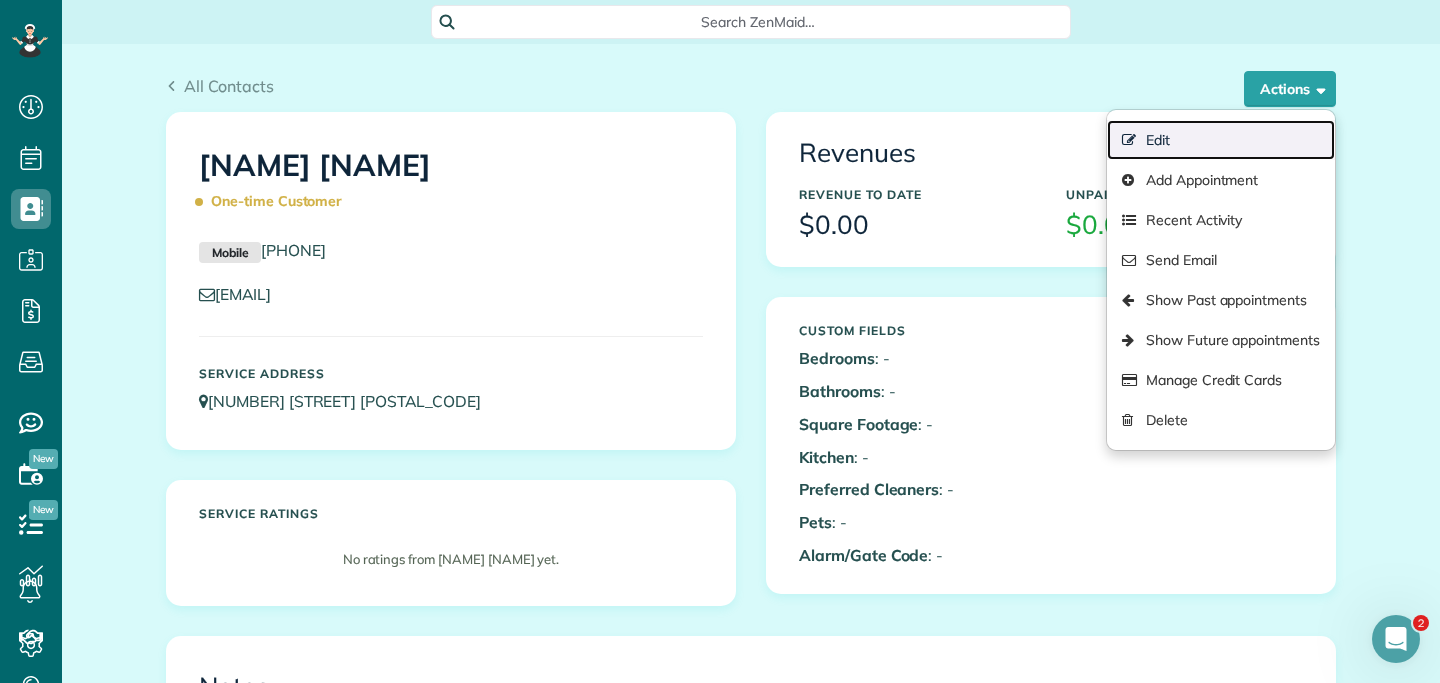 scroll, scrollTop: 0, scrollLeft: 0, axis: both 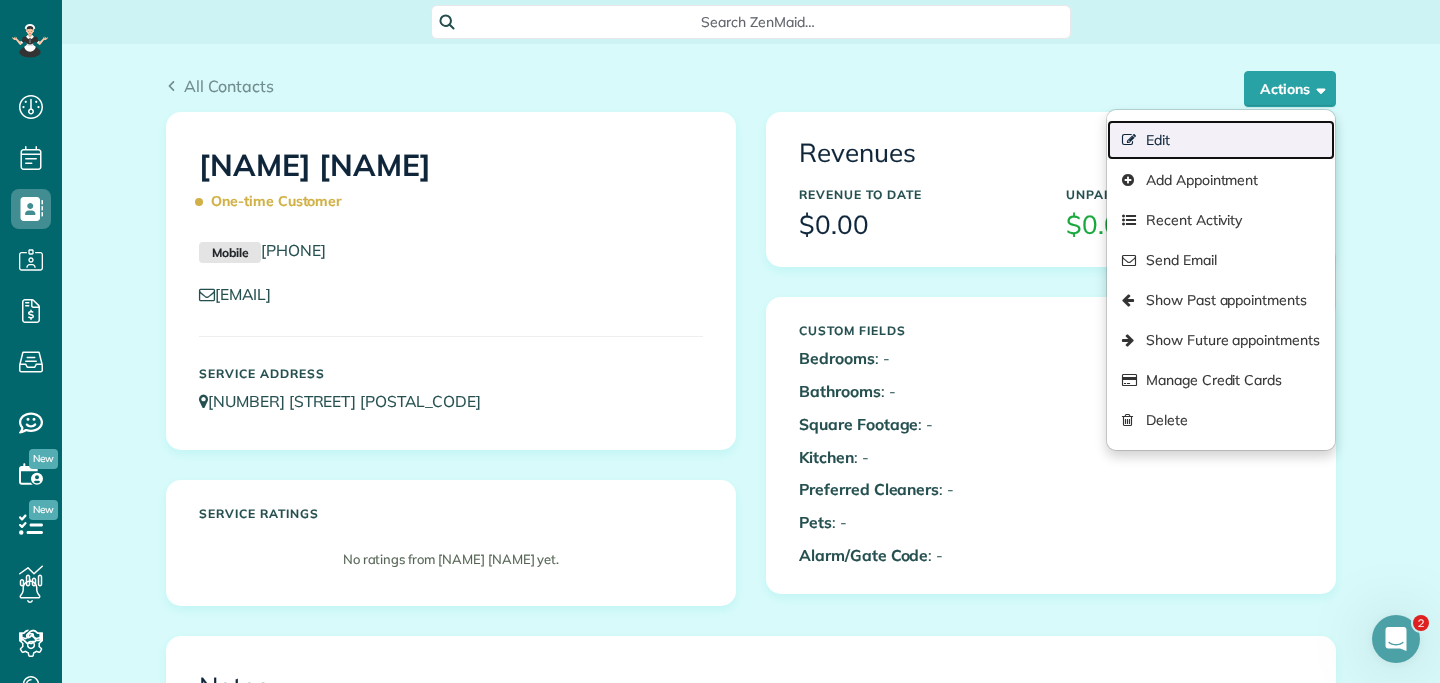 click on "Edit" at bounding box center [1221, 140] 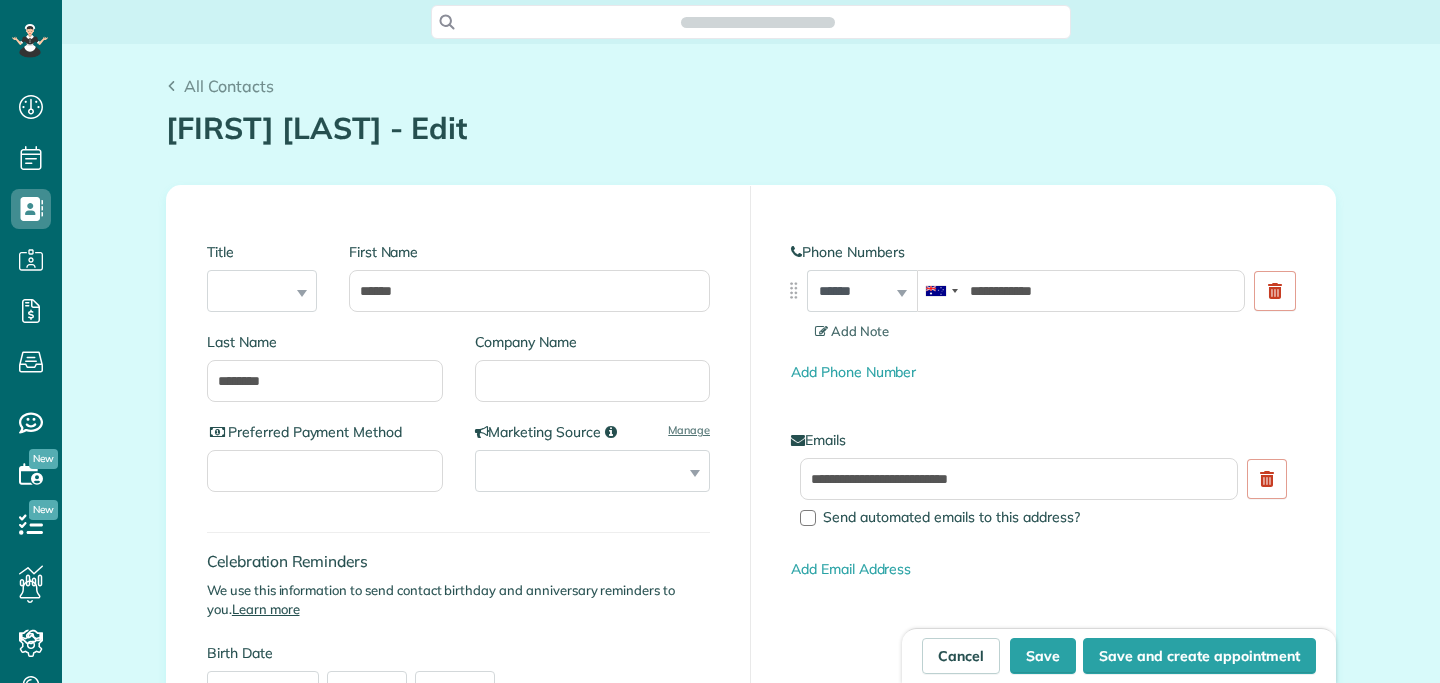 scroll, scrollTop: 0, scrollLeft: 0, axis: both 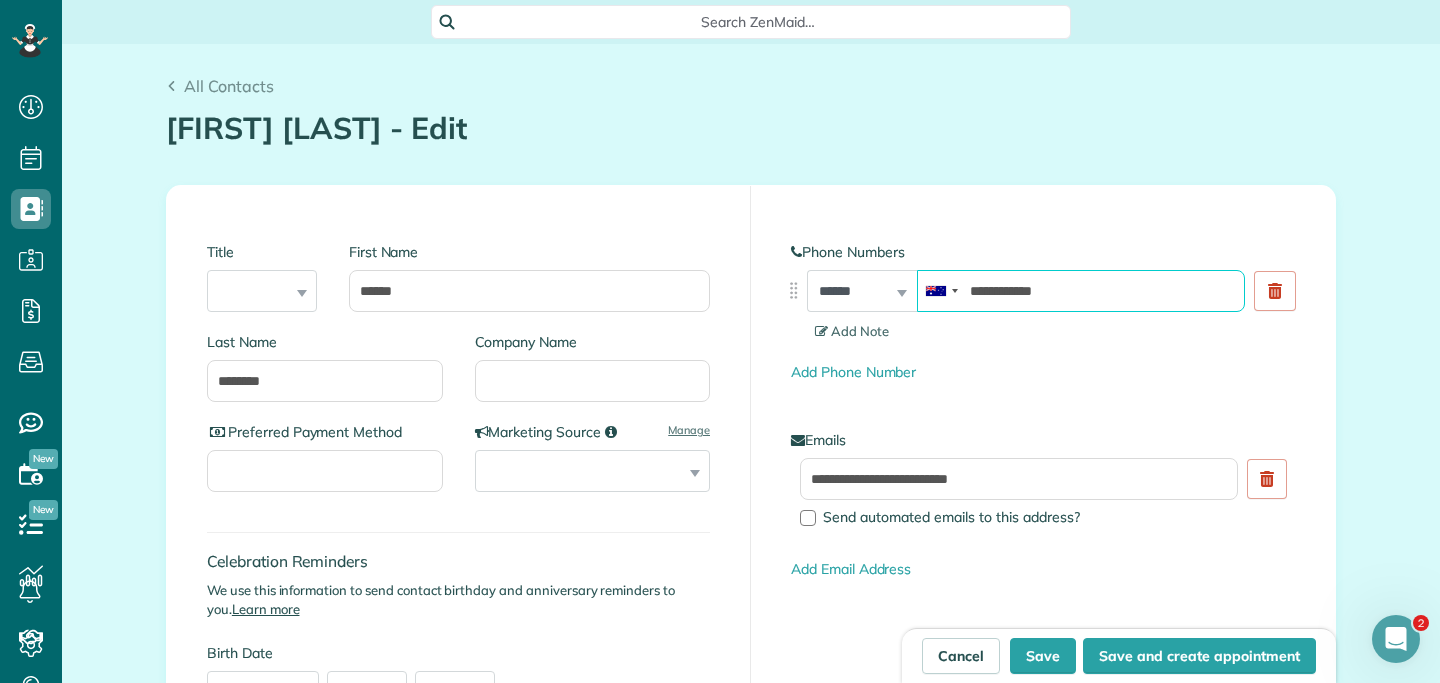 click on "**********" at bounding box center (1081, 291) 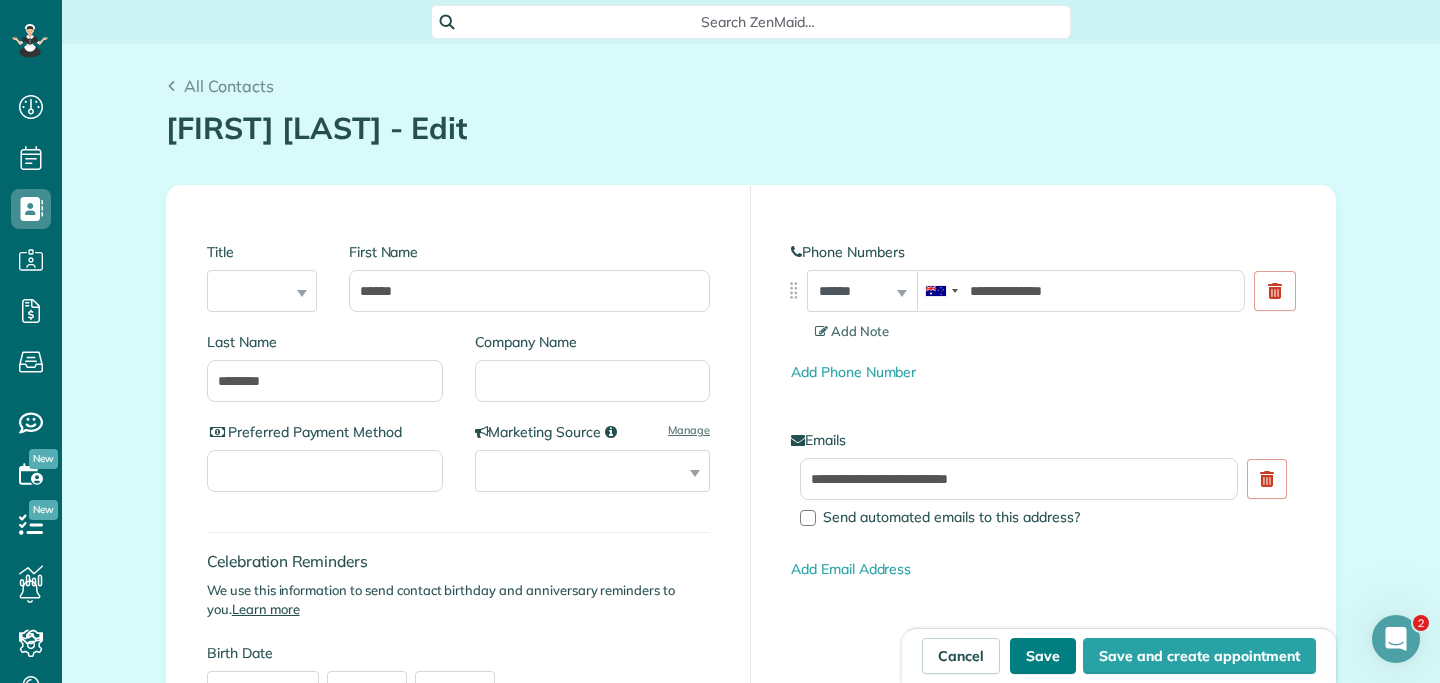 click on "Save" at bounding box center (1043, 656) 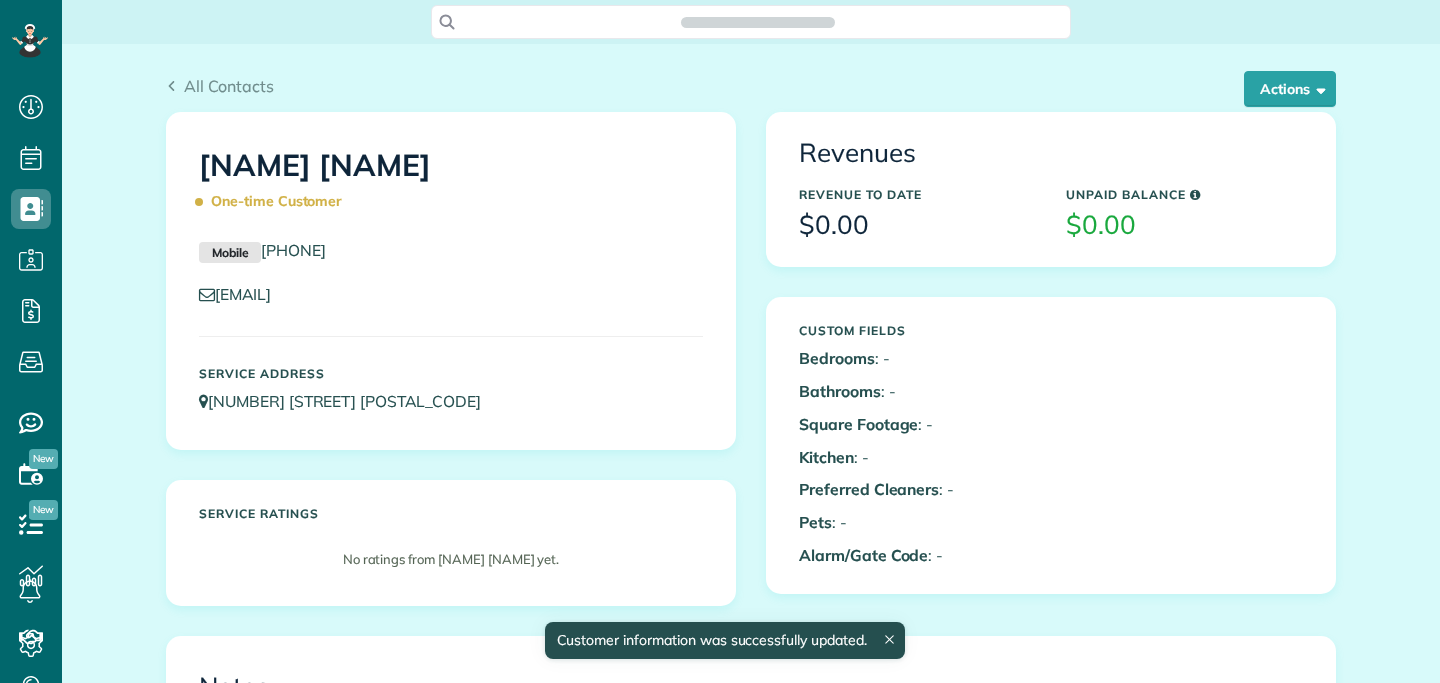 scroll, scrollTop: 0, scrollLeft: 0, axis: both 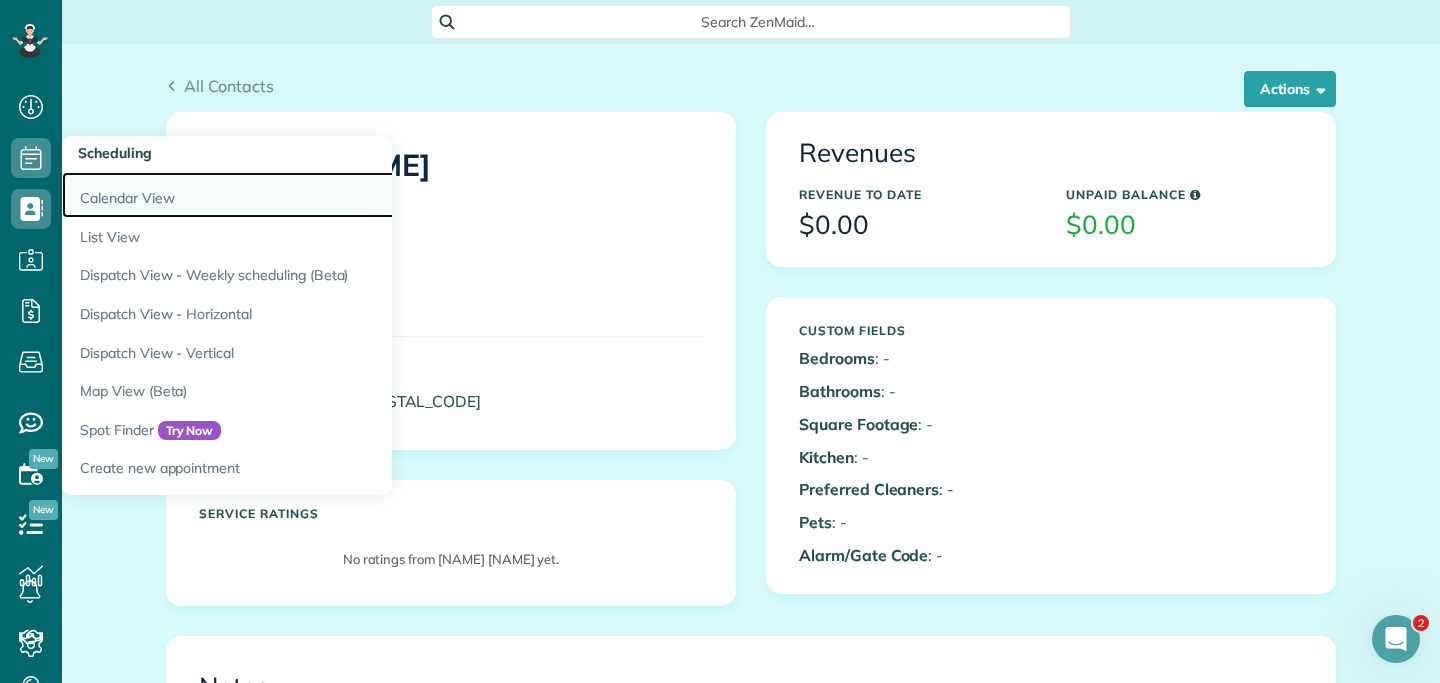 click on "Calendar View" at bounding box center [312, 195] 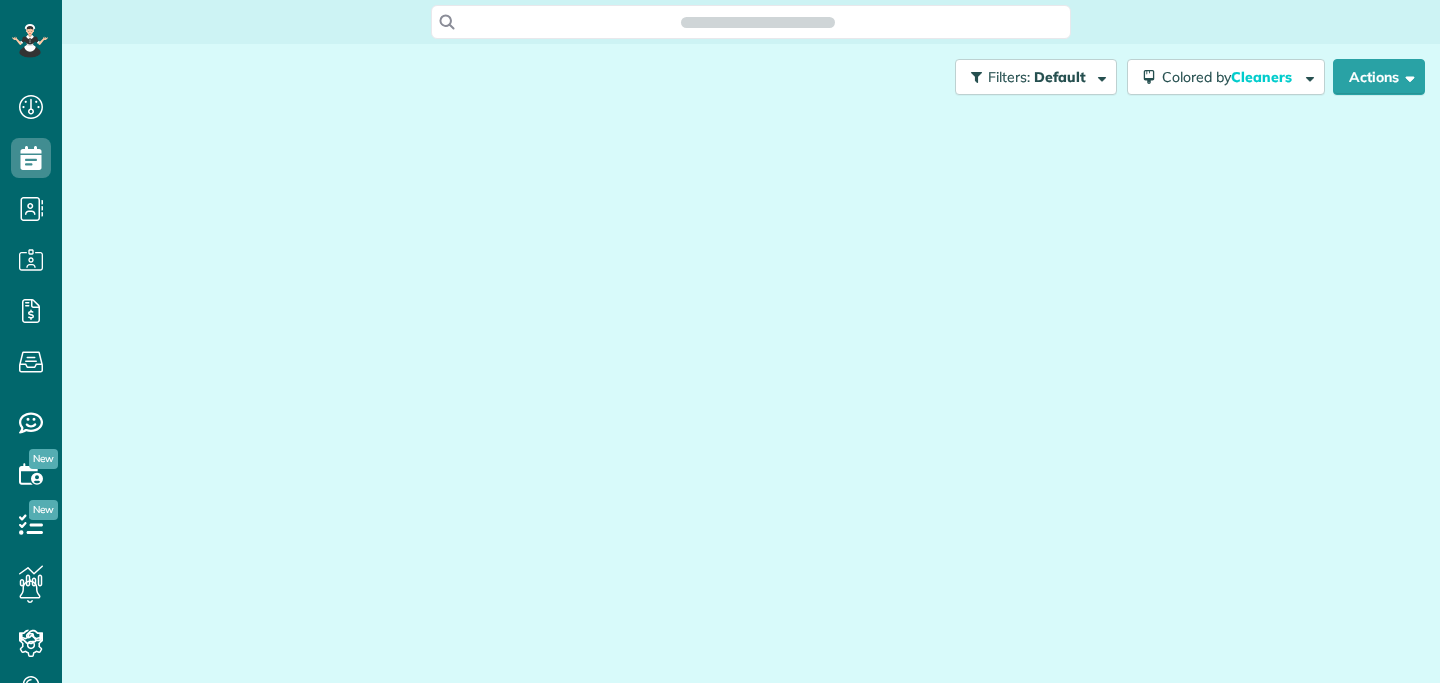 scroll, scrollTop: 0, scrollLeft: 0, axis: both 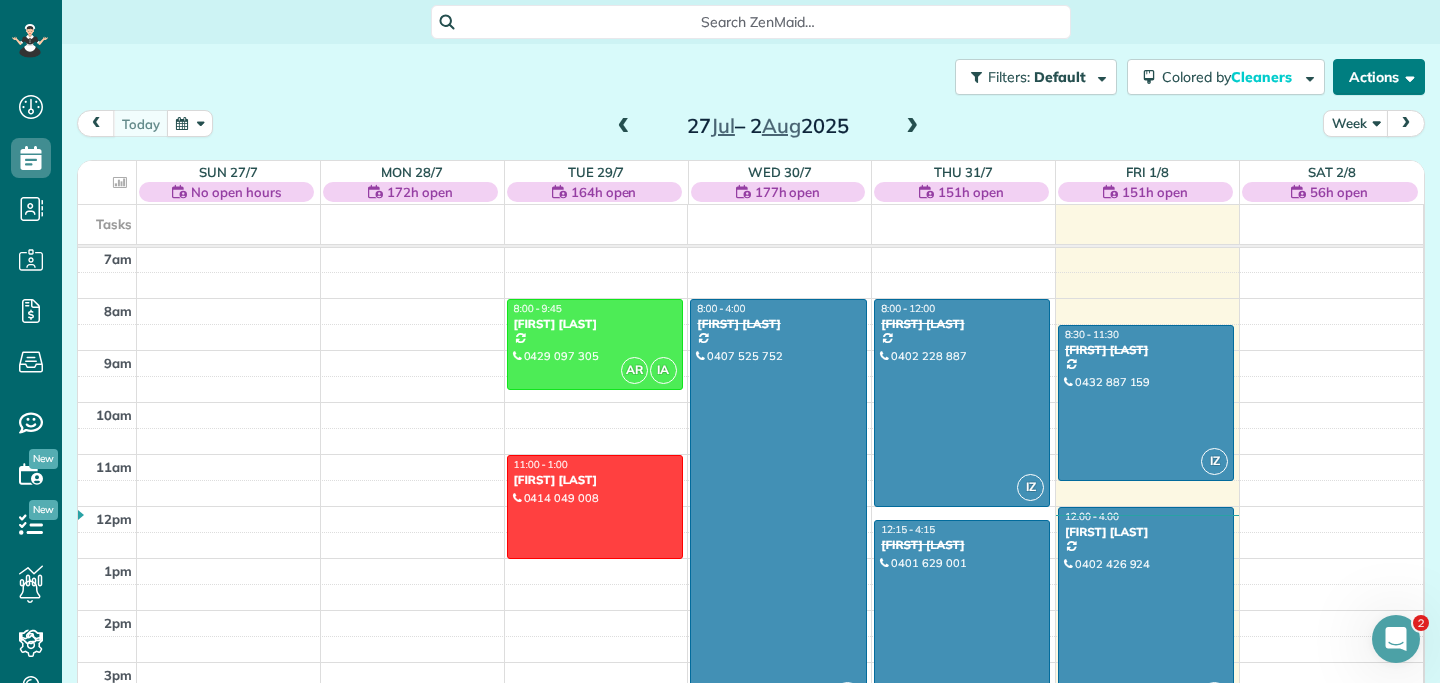 click on "Actions" at bounding box center (1379, 77) 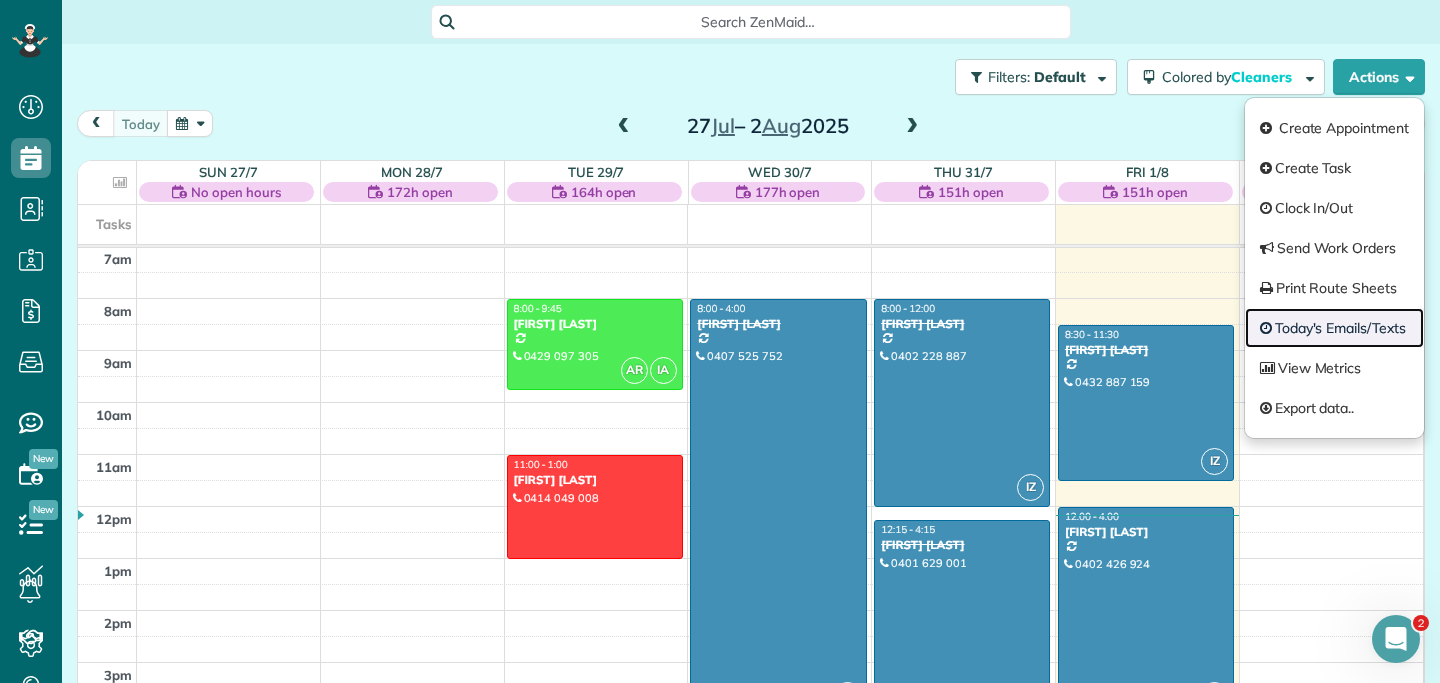 click on "Today's Emails/Texts" at bounding box center (1334, 328) 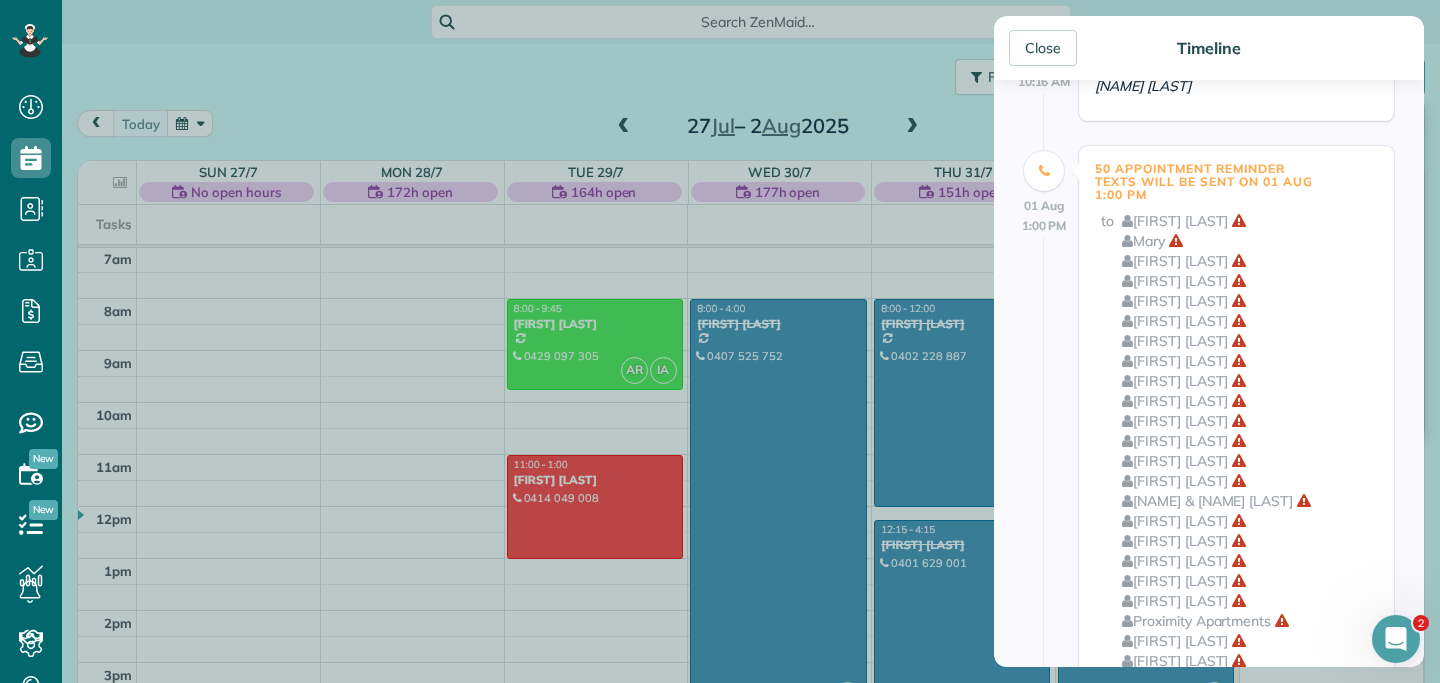 scroll, scrollTop: 310, scrollLeft: 0, axis: vertical 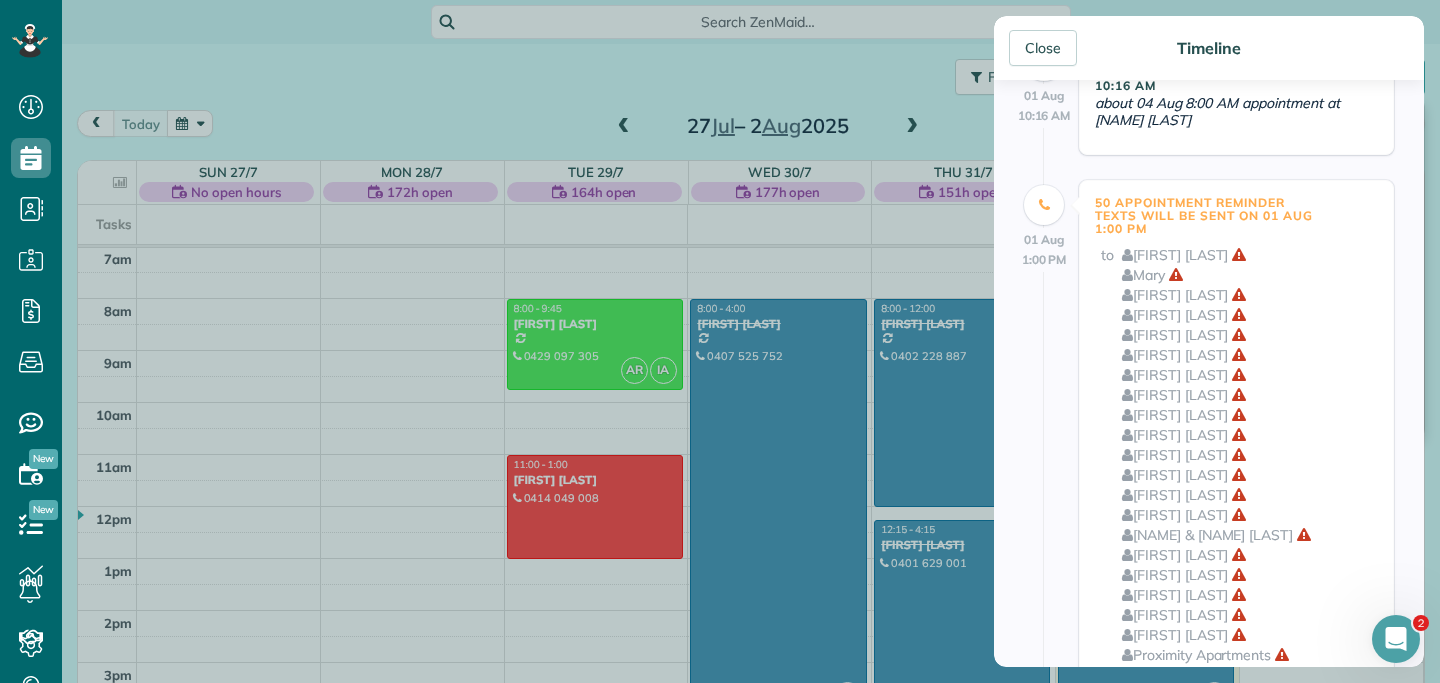 click 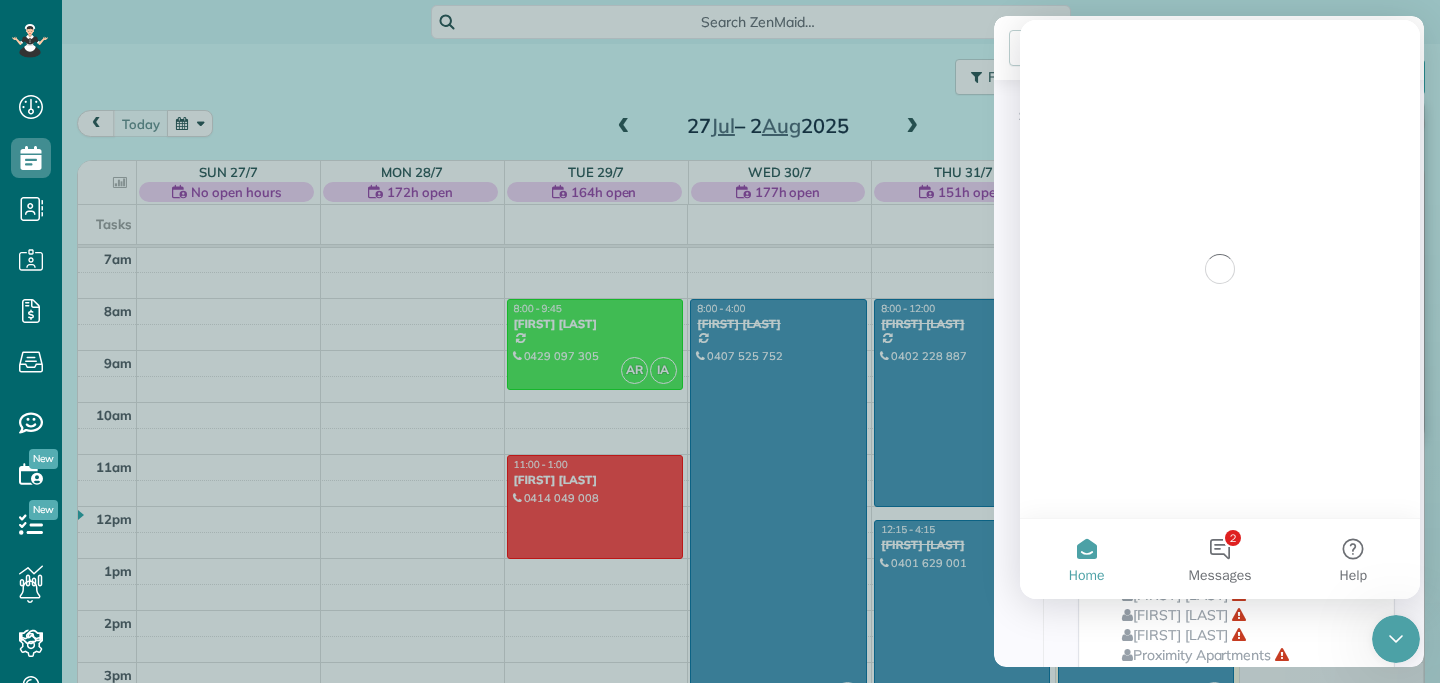 scroll, scrollTop: 0, scrollLeft: 0, axis: both 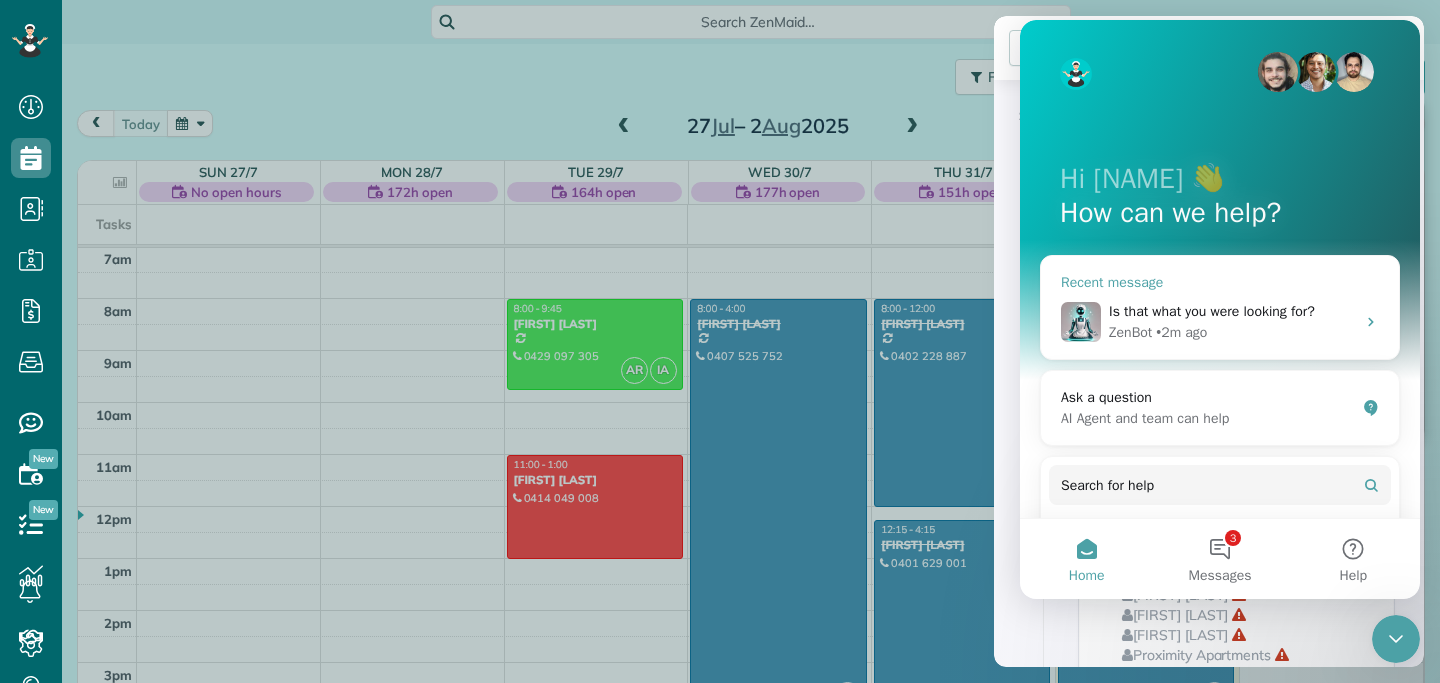 click on "Is that what you were looking for?" at bounding box center (1212, 311) 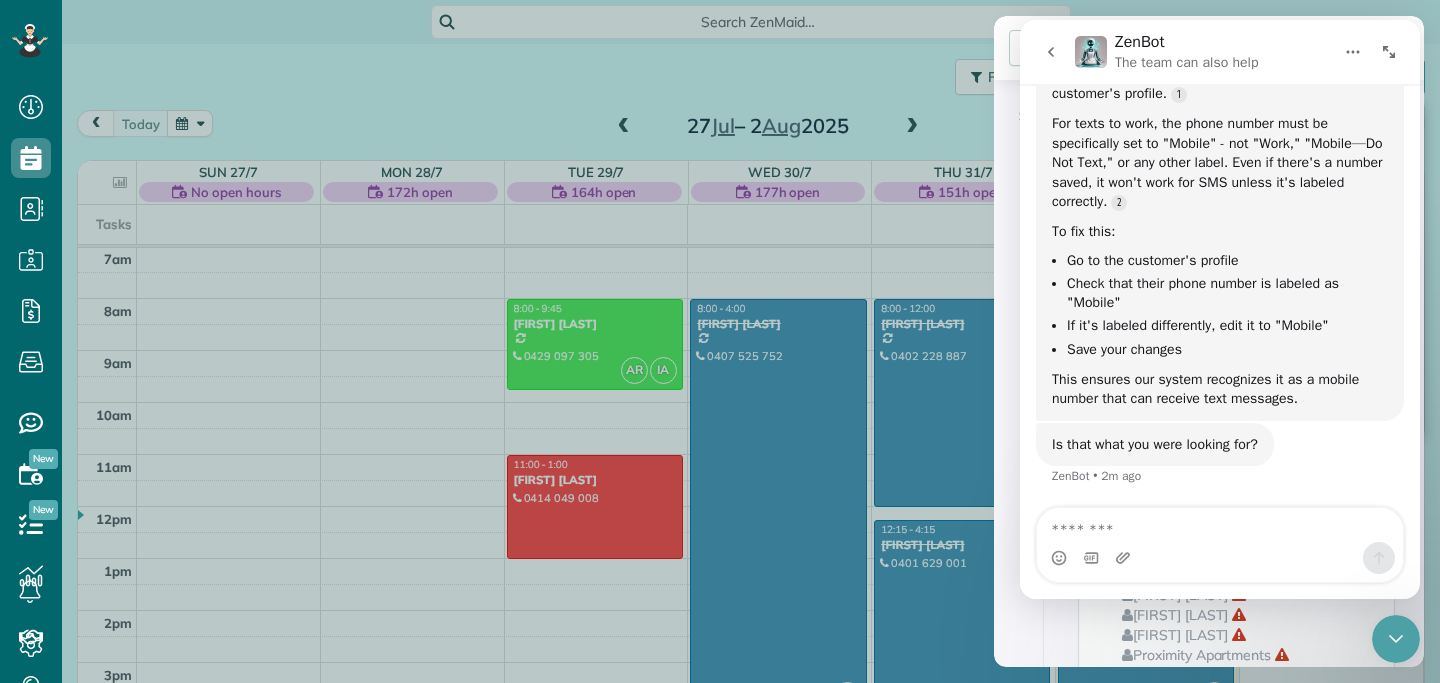 scroll, scrollTop: 1000, scrollLeft: 0, axis: vertical 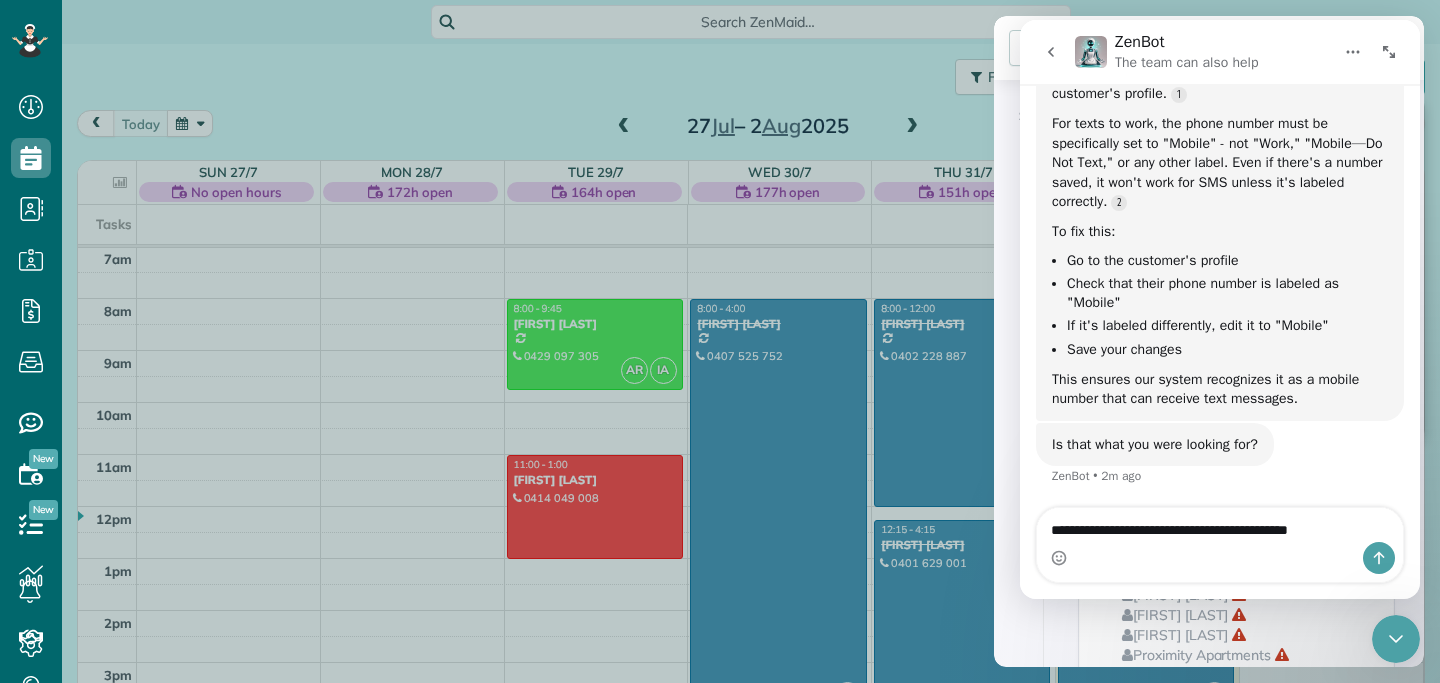 type on "**********" 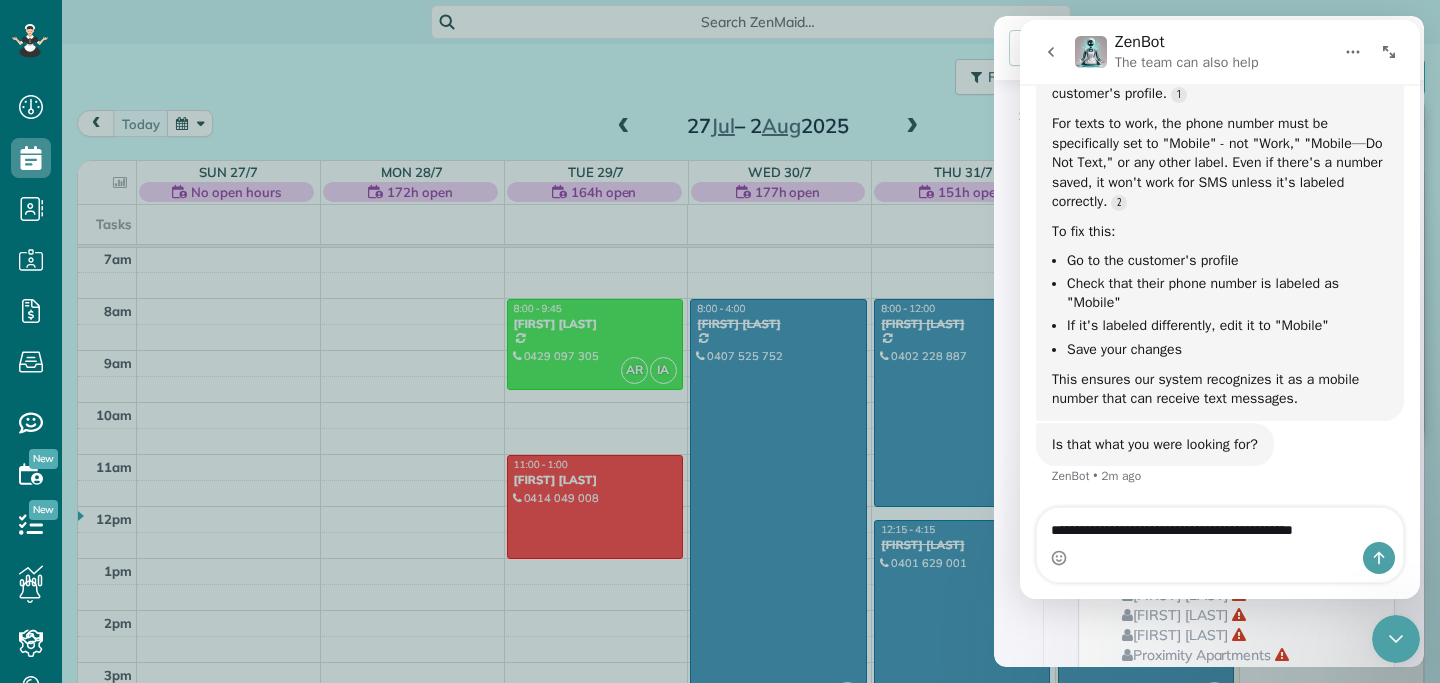 type 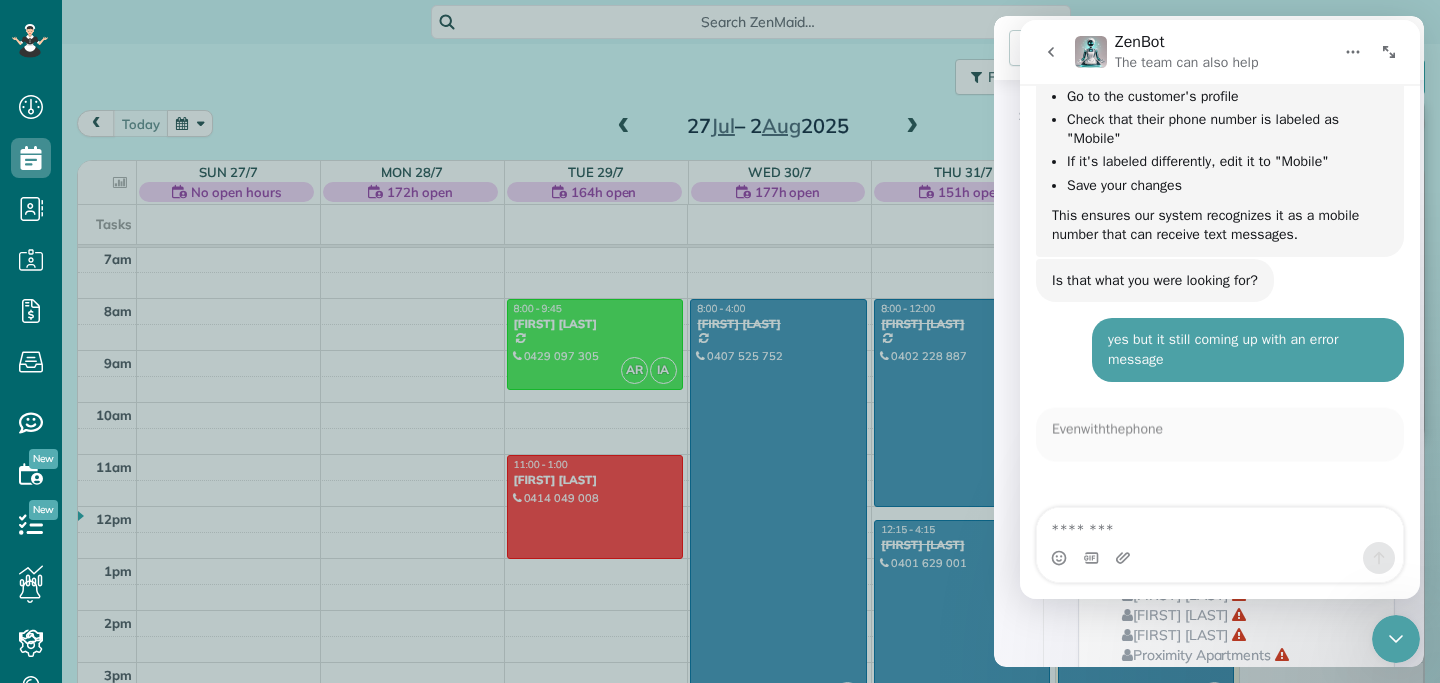 scroll, scrollTop: 1149, scrollLeft: 0, axis: vertical 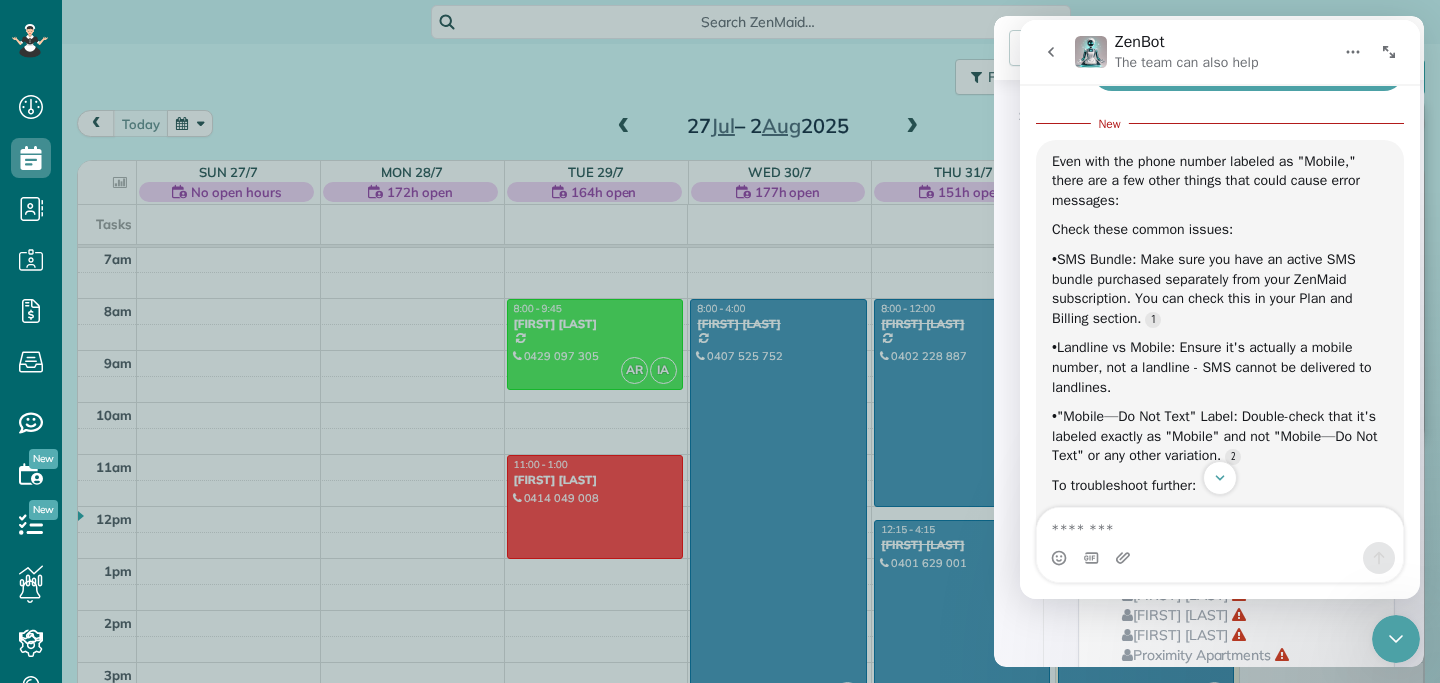 click 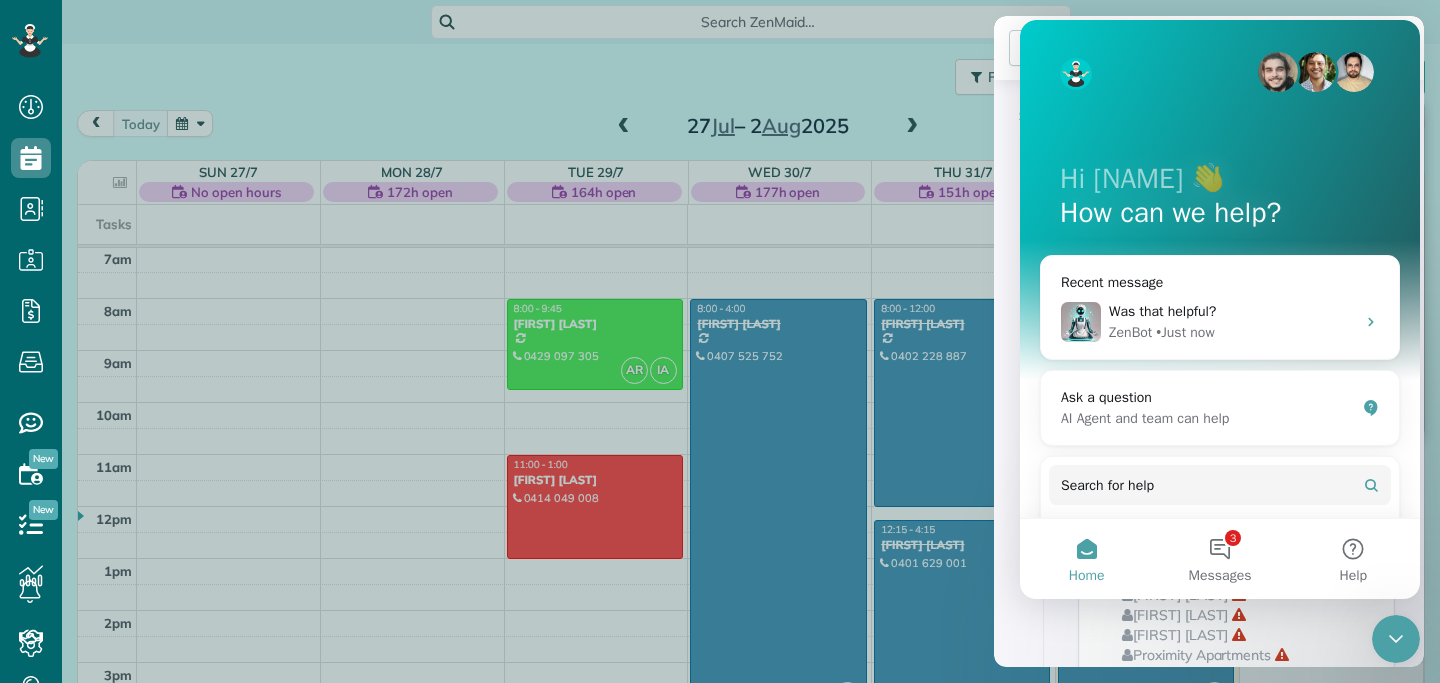 scroll, scrollTop: 0, scrollLeft: 0, axis: both 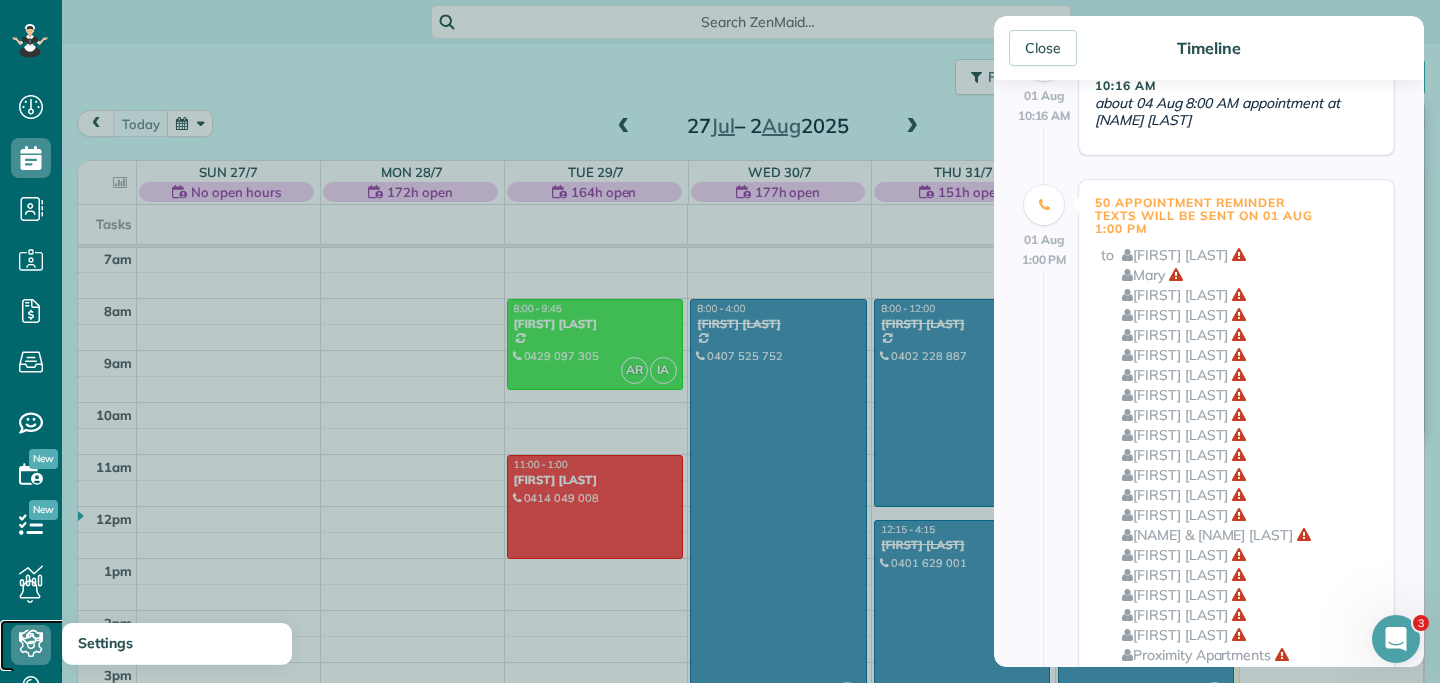 click 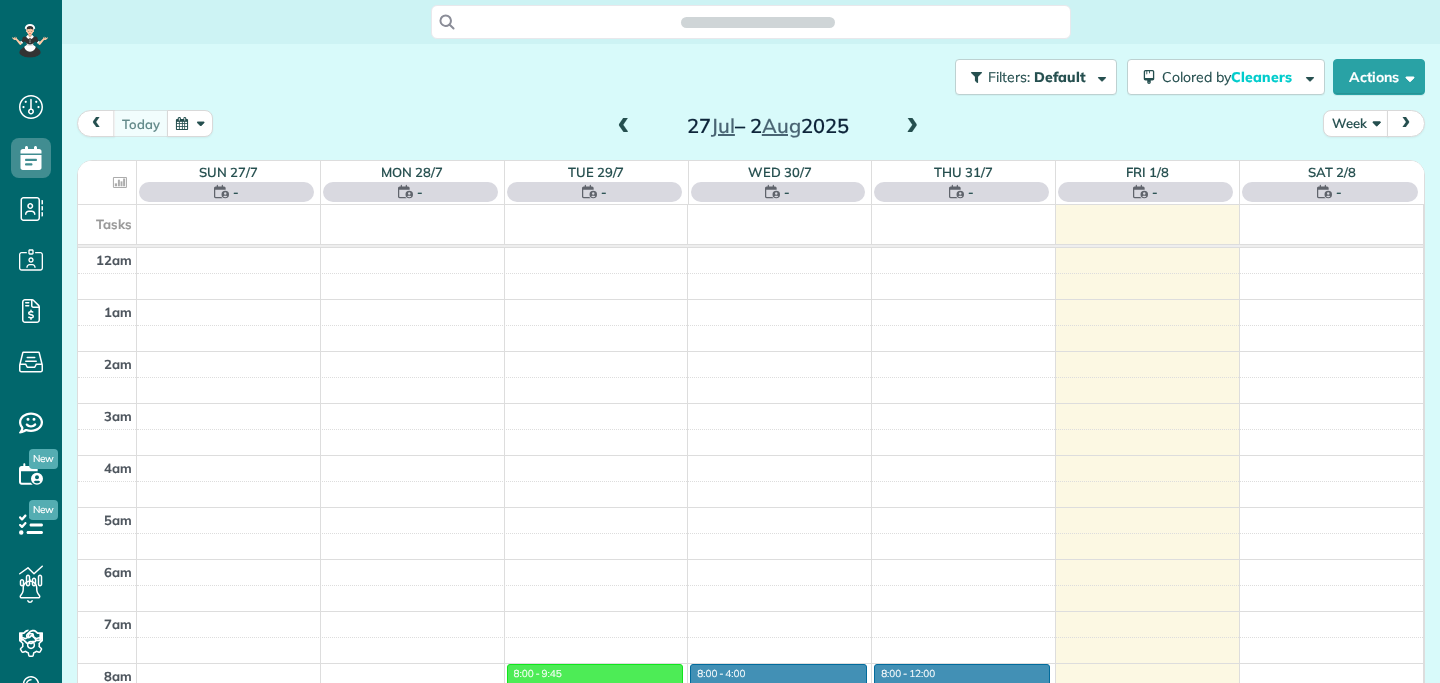 scroll, scrollTop: 0, scrollLeft: 0, axis: both 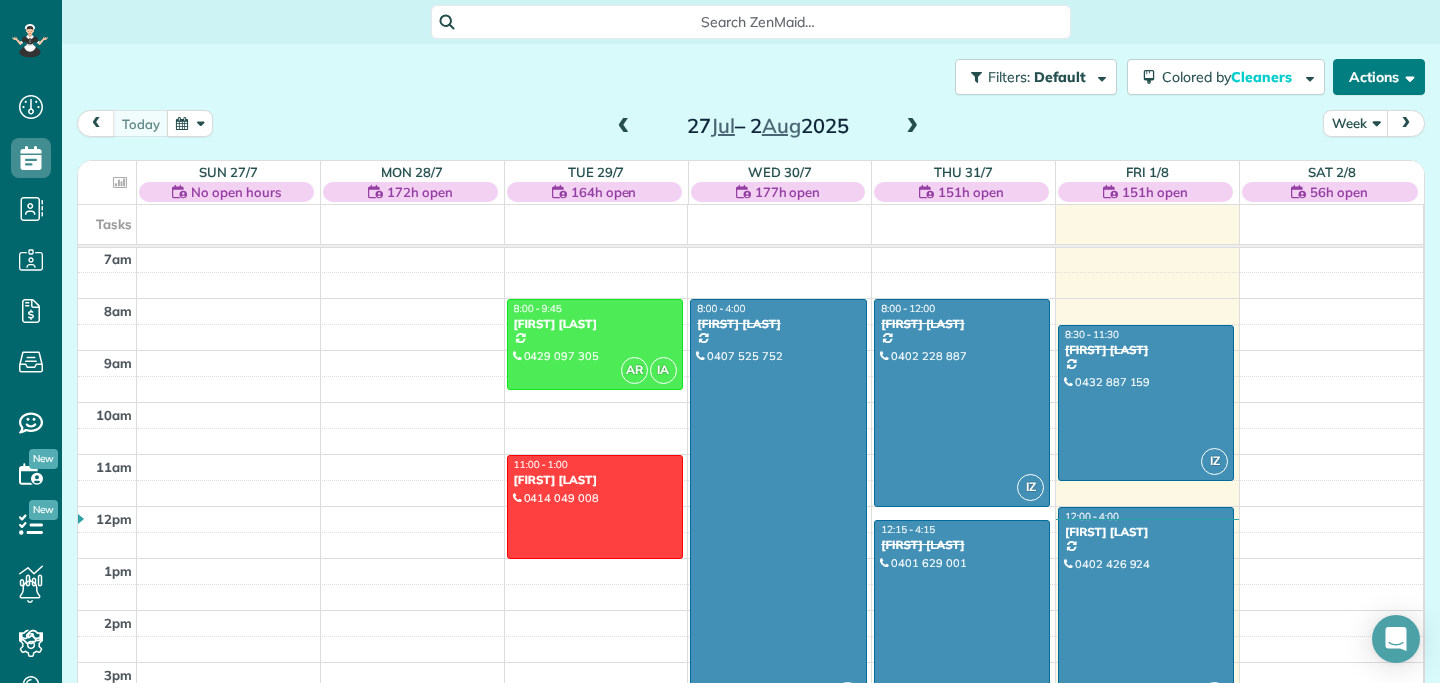 click at bounding box center (1406, 76) 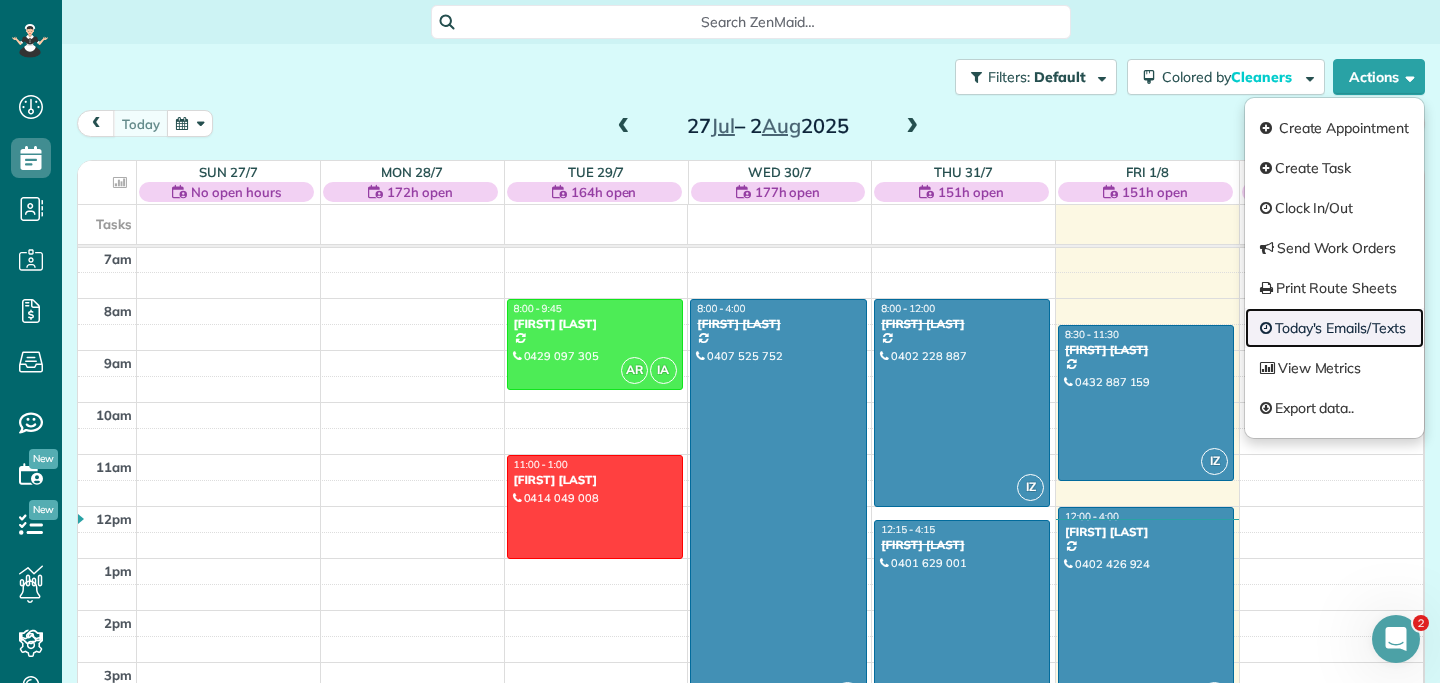 scroll, scrollTop: 0, scrollLeft: 0, axis: both 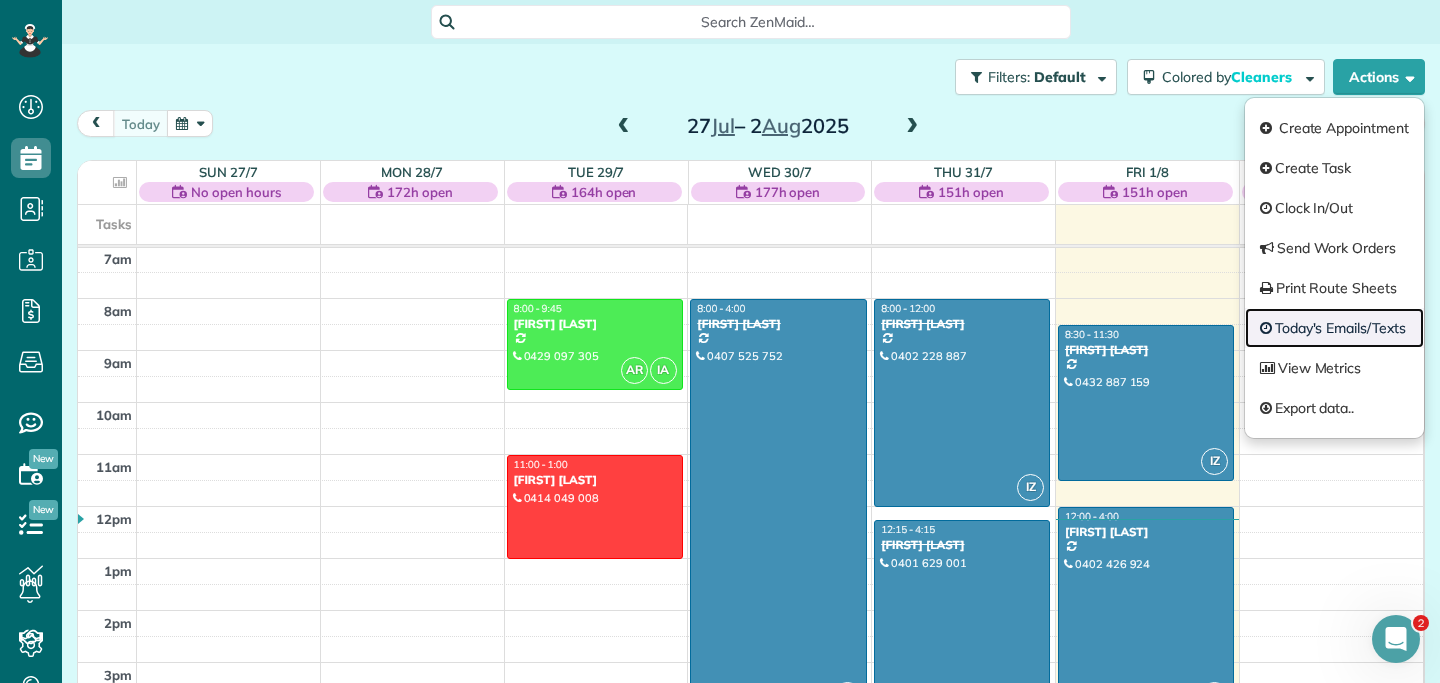 click on "Today's Emails/Texts" at bounding box center [1334, 328] 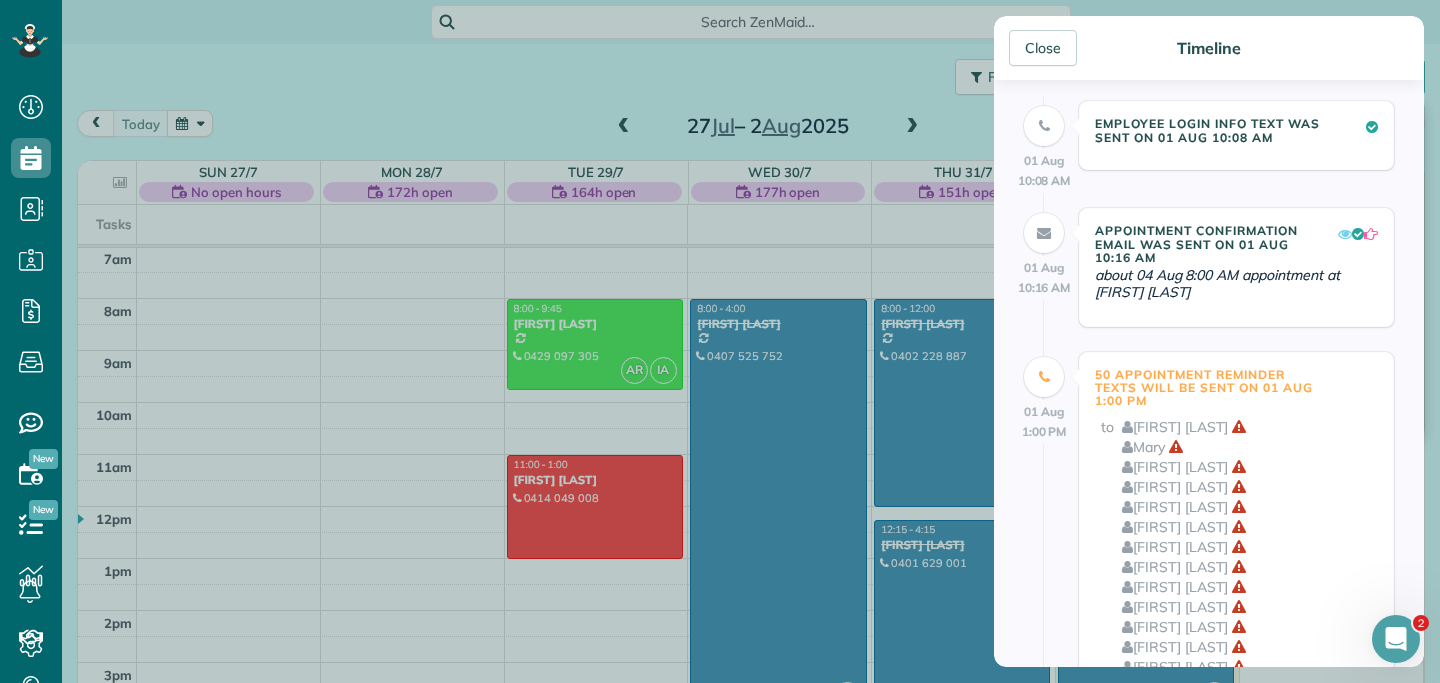 scroll, scrollTop: 147, scrollLeft: 0, axis: vertical 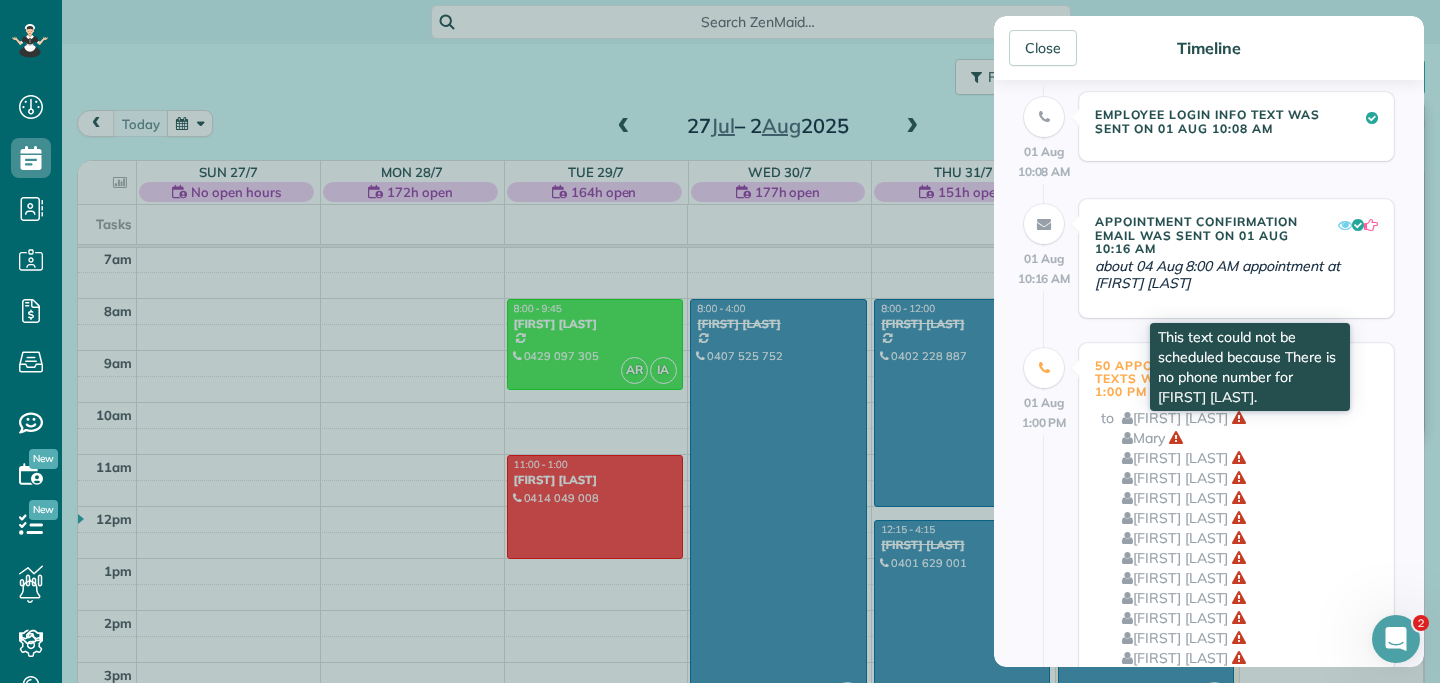 click at bounding box center (1239, 418) 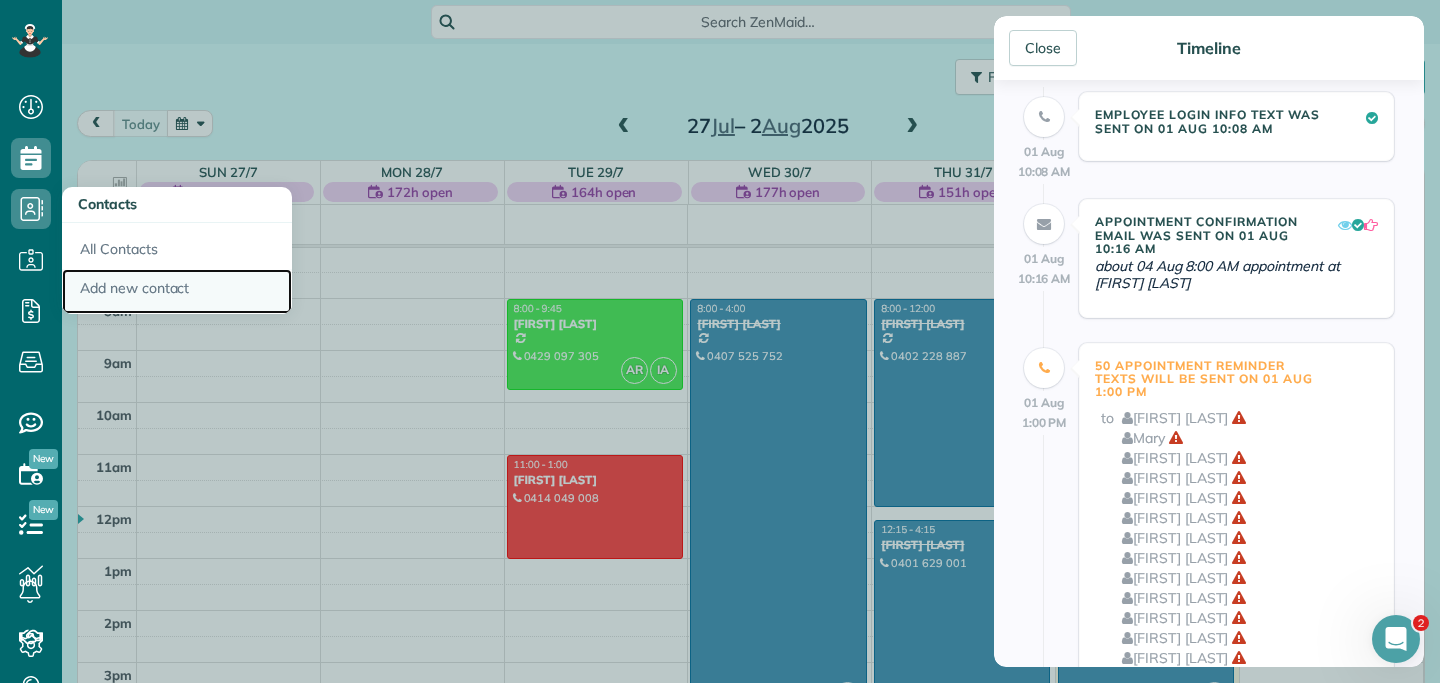 click on "Add new contact" at bounding box center [177, 292] 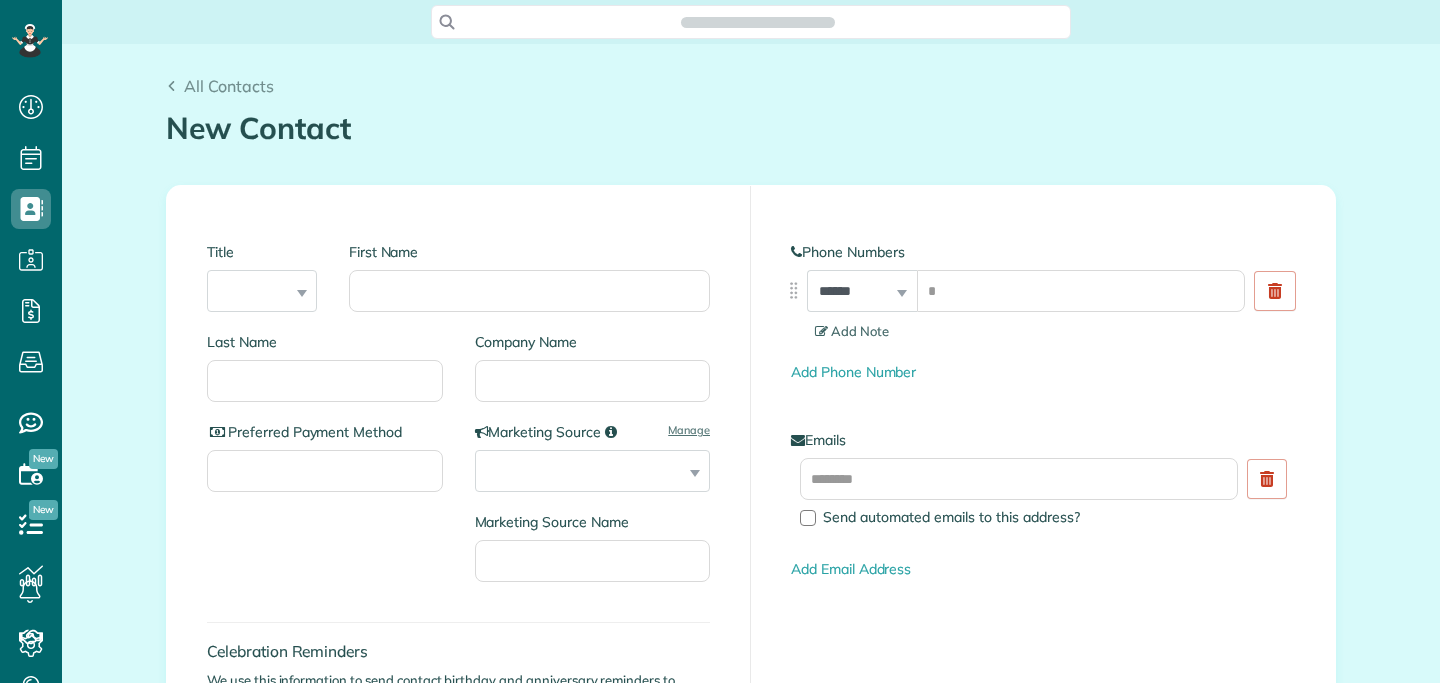 scroll, scrollTop: 0, scrollLeft: 0, axis: both 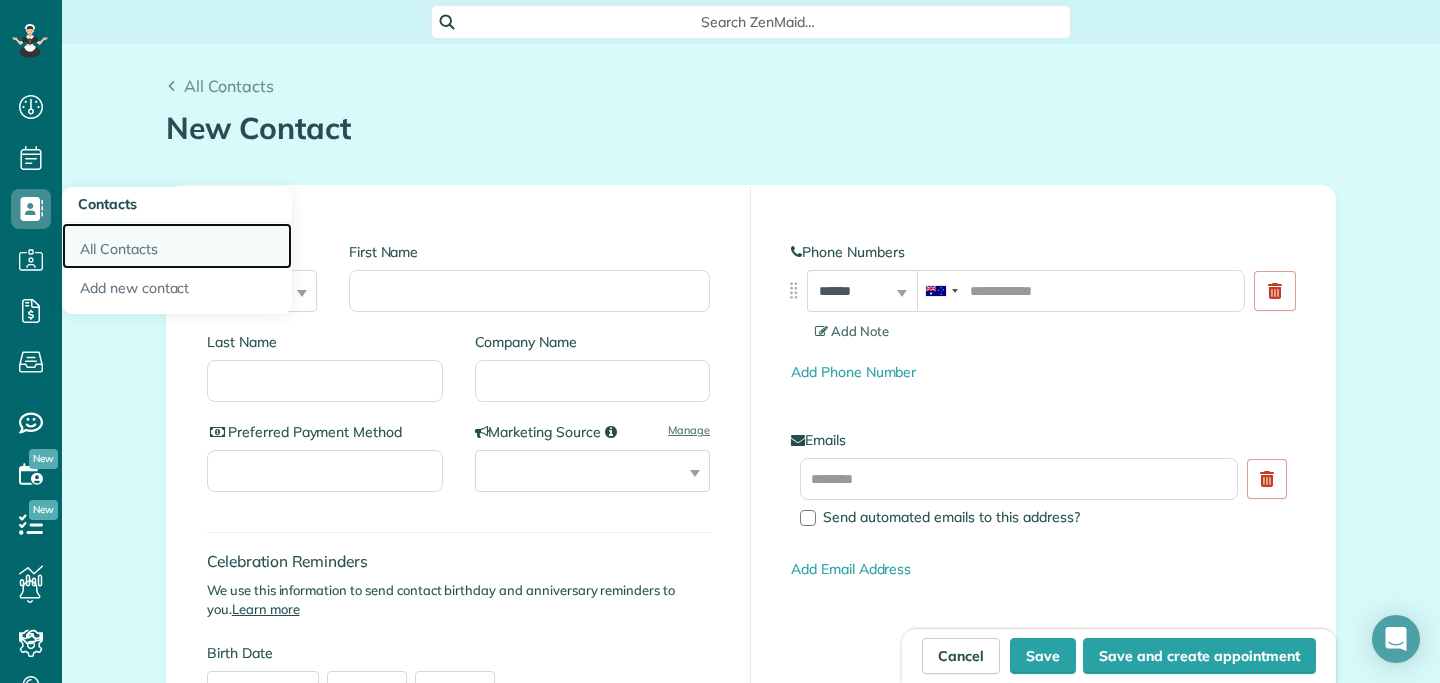 click on "All Contacts" at bounding box center (177, 246) 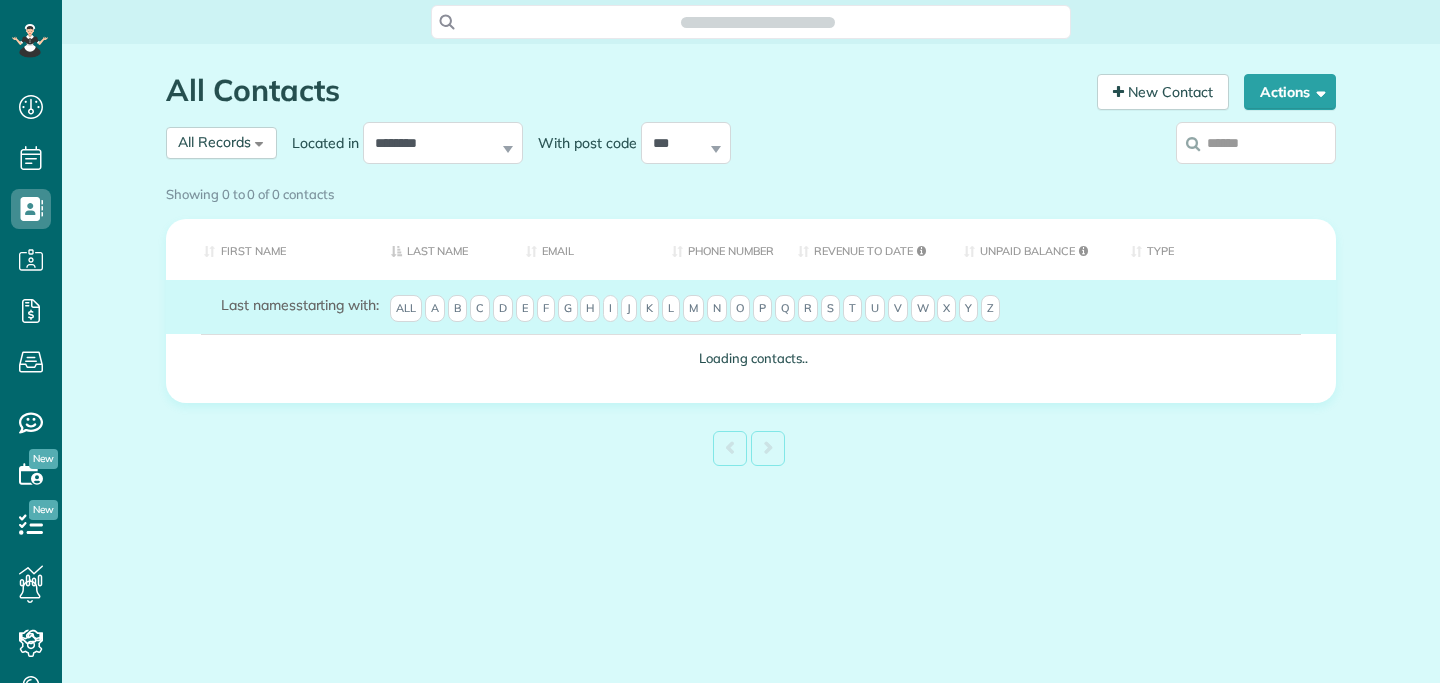 scroll, scrollTop: 0, scrollLeft: 0, axis: both 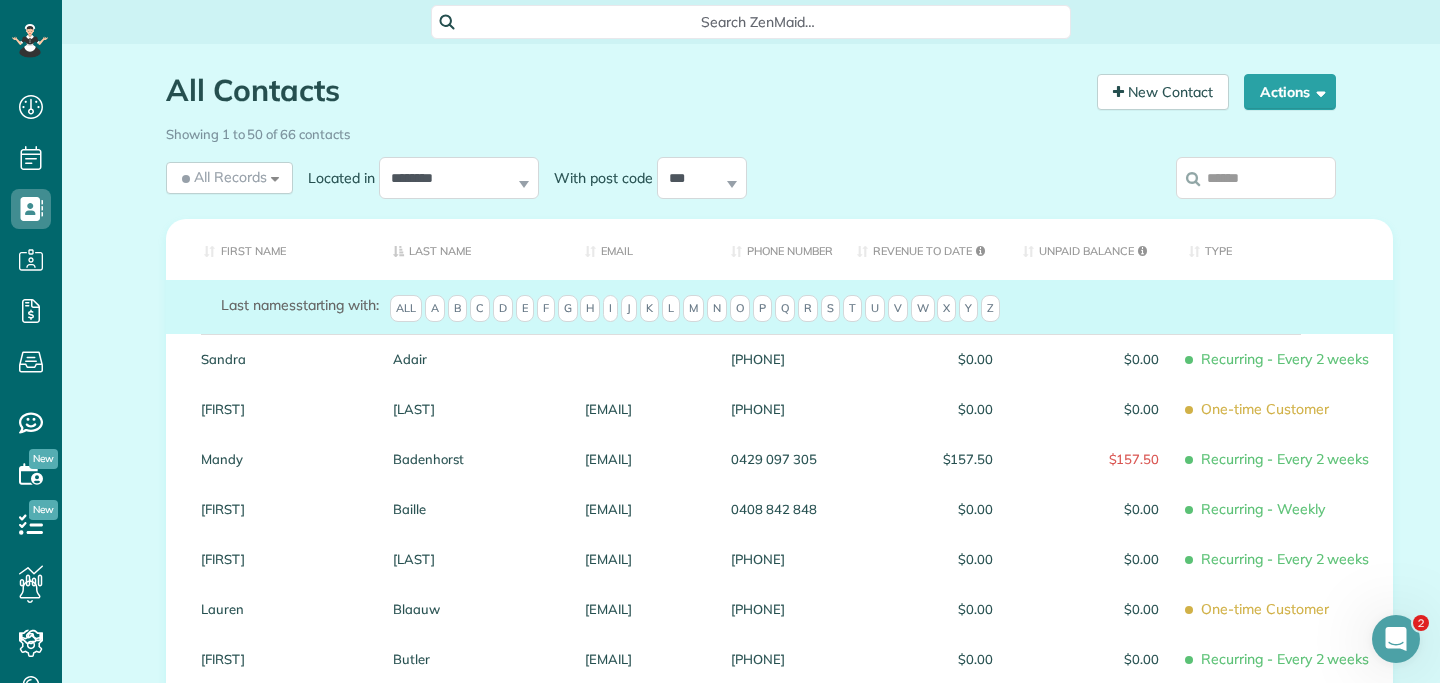 click at bounding box center [1256, 178] 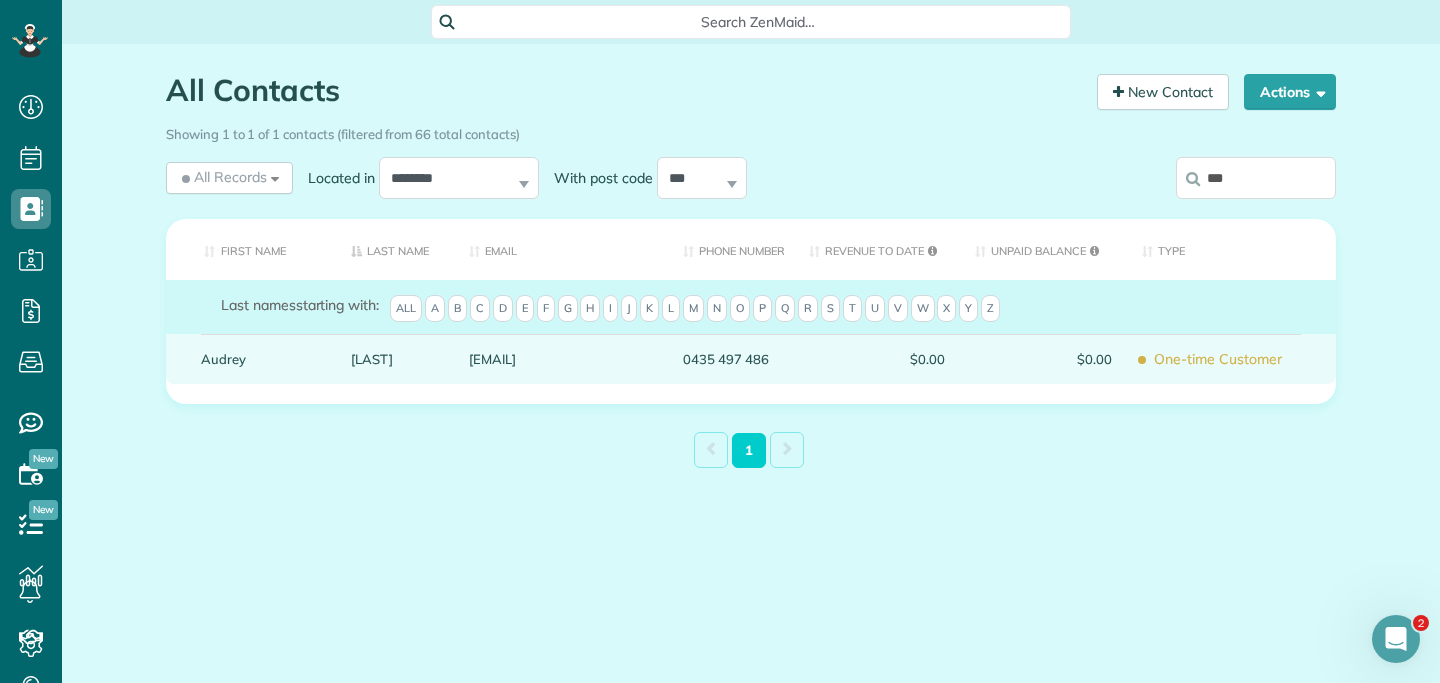 type on "***" 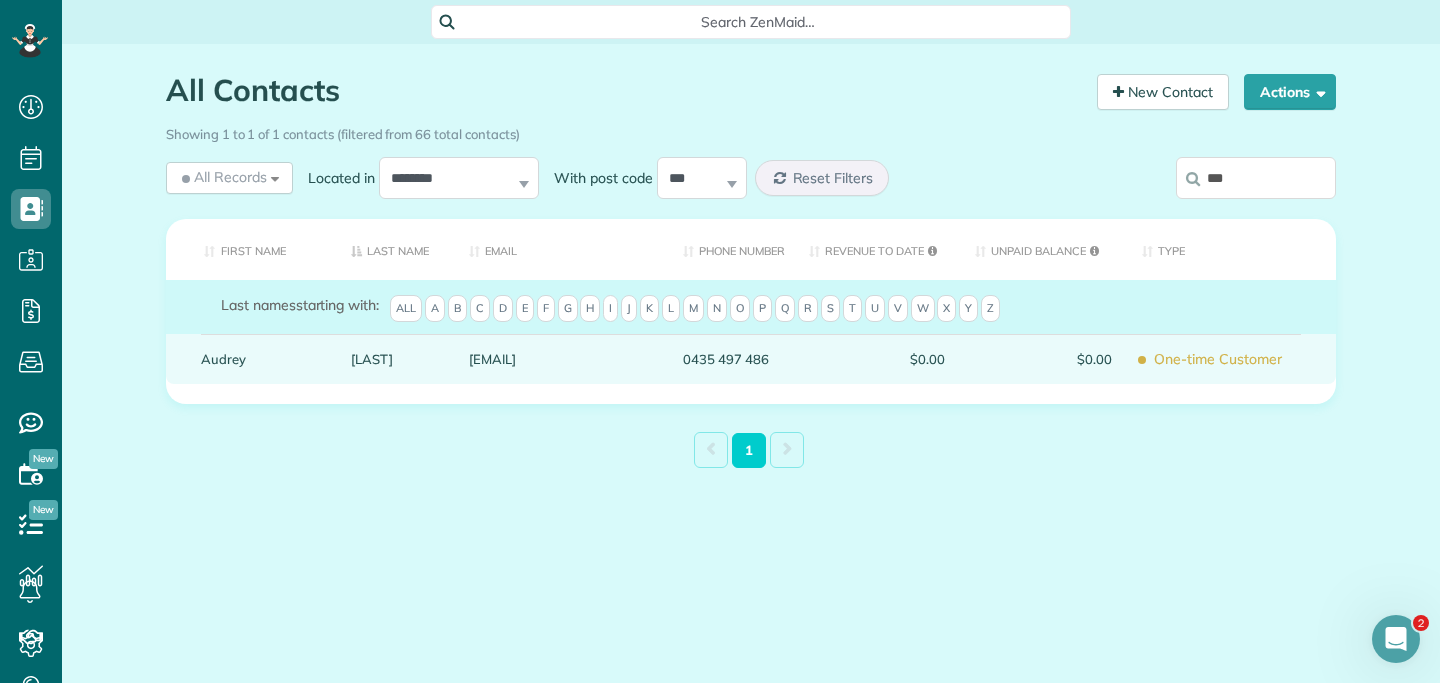 click on "$0.00" at bounding box center (877, 359) 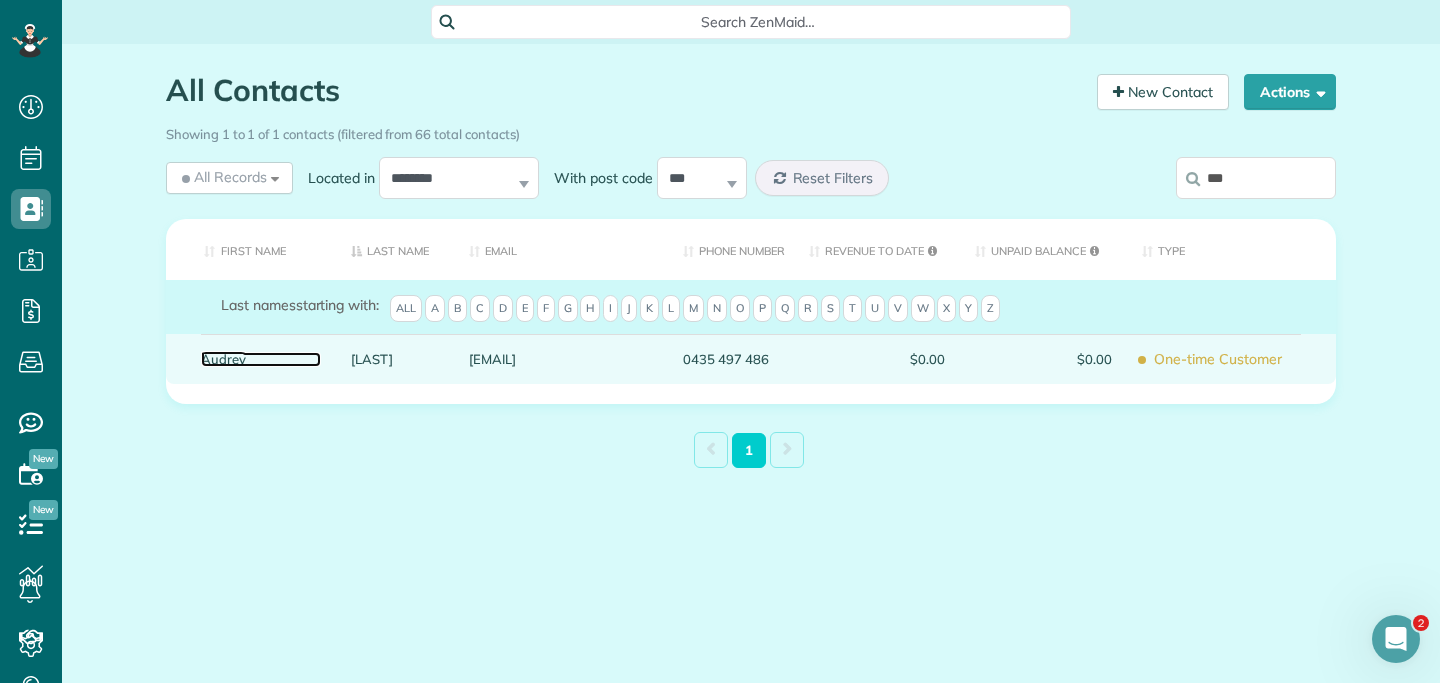 click on "Audrey" at bounding box center [261, 359] 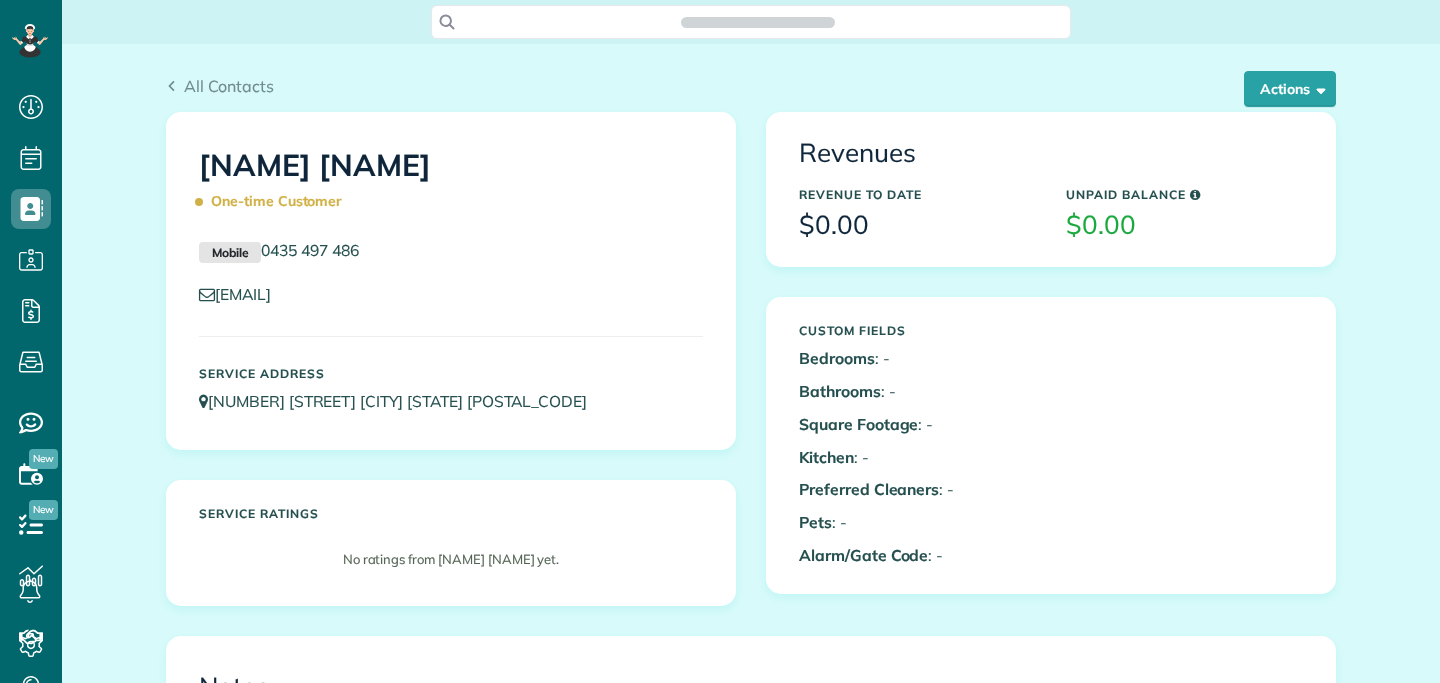 scroll, scrollTop: 0, scrollLeft: 0, axis: both 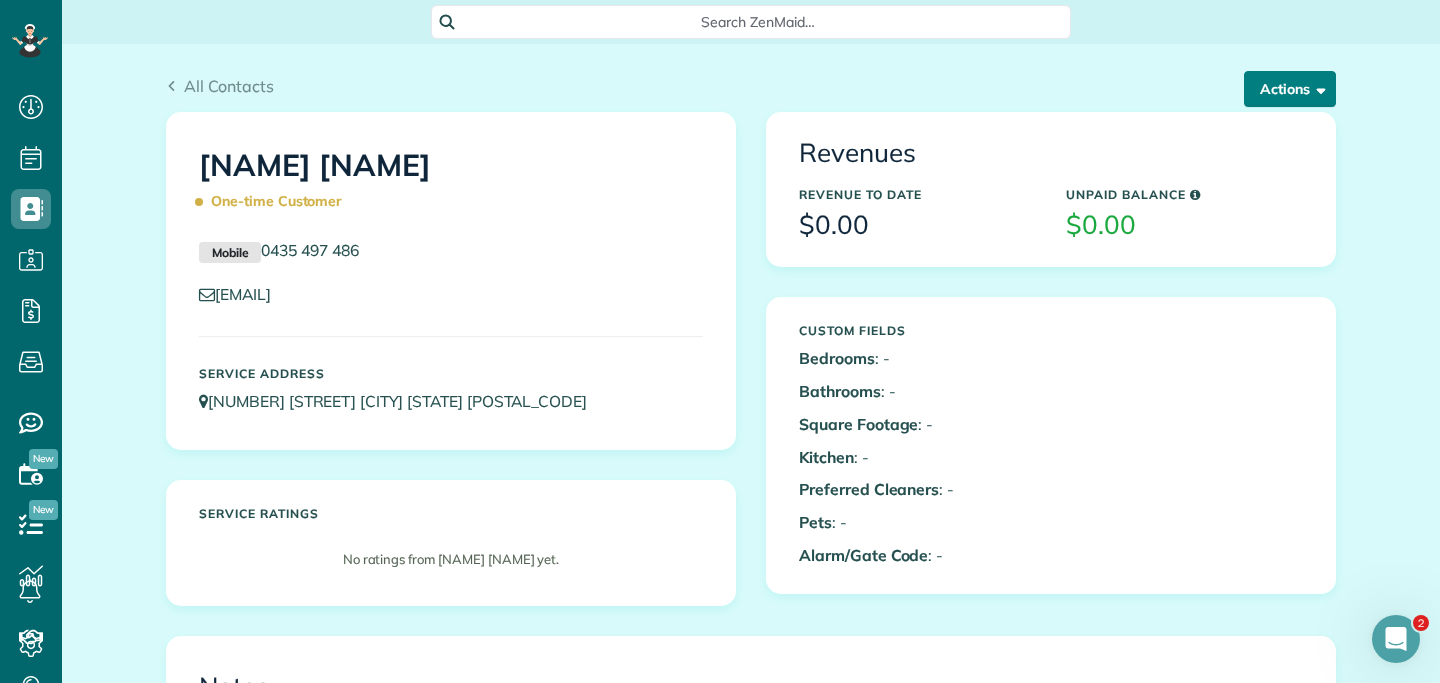 click on "Actions" at bounding box center [1290, 89] 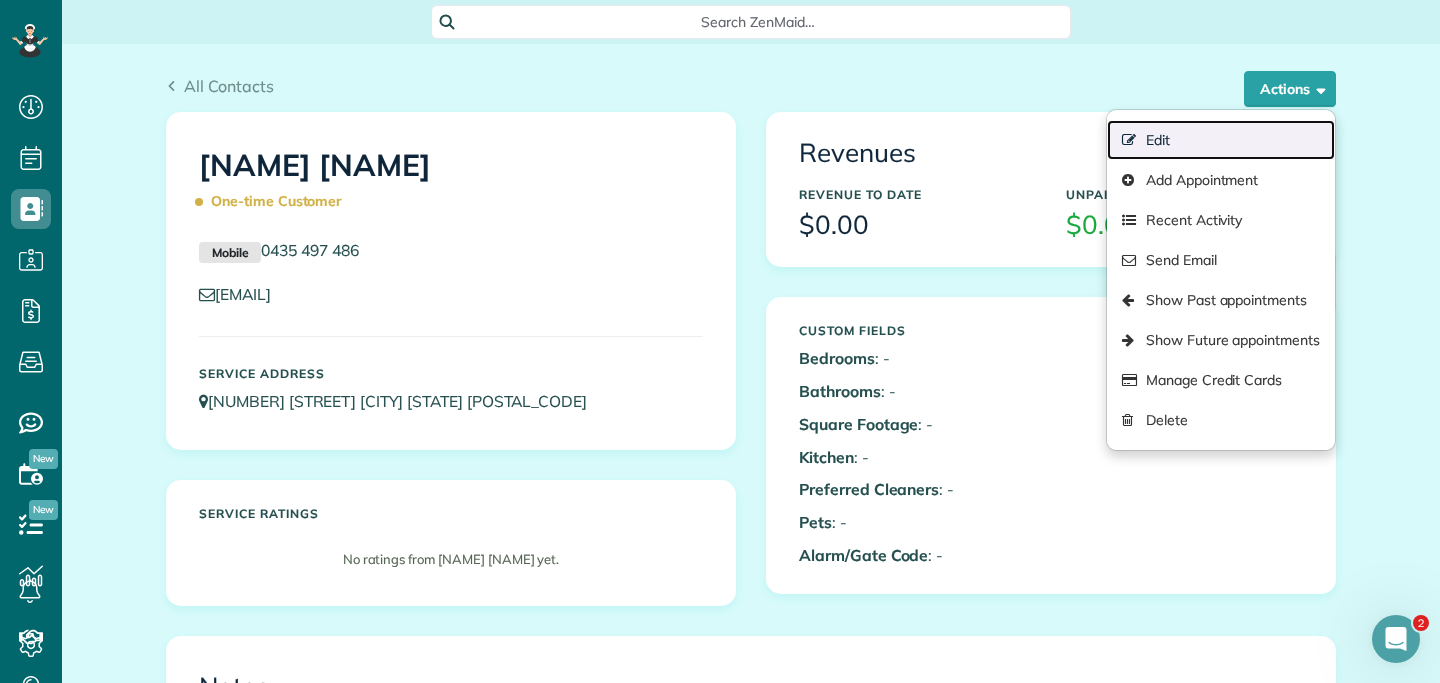 click on "Edit" at bounding box center (1221, 140) 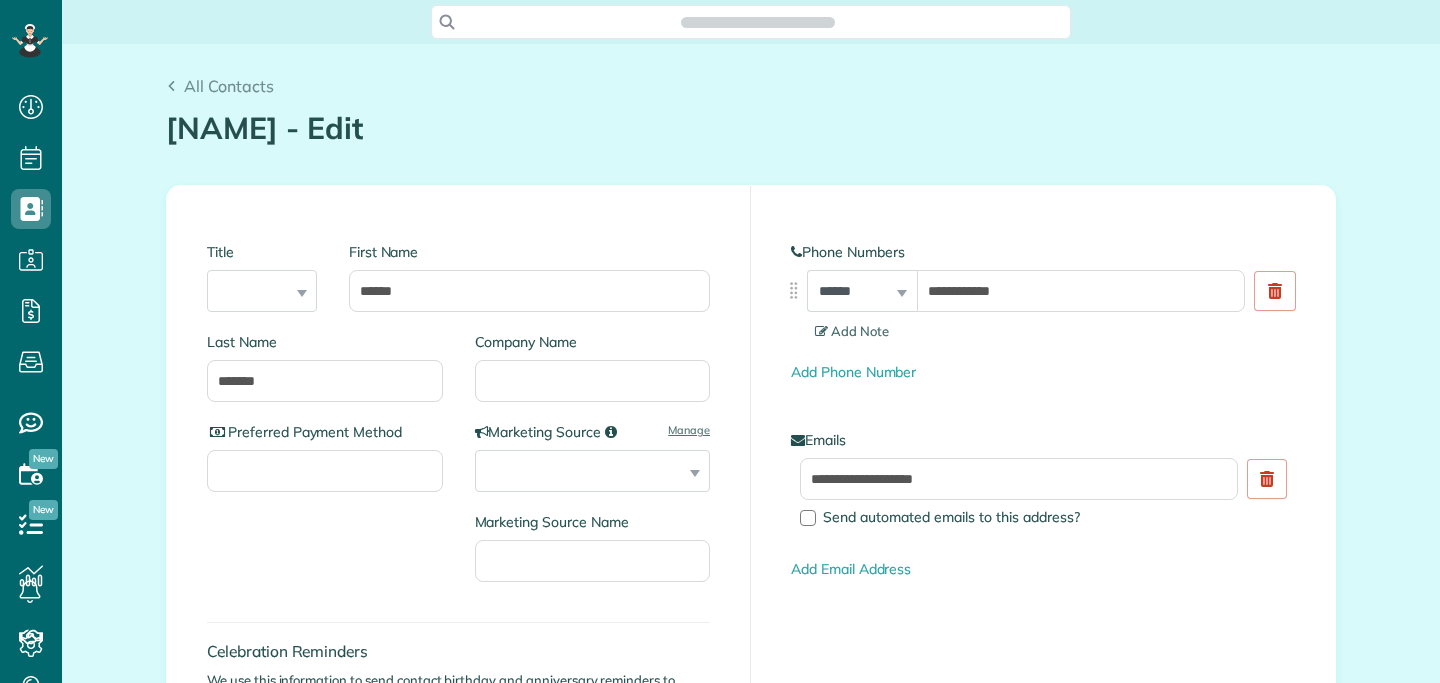 scroll, scrollTop: 0, scrollLeft: 0, axis: both 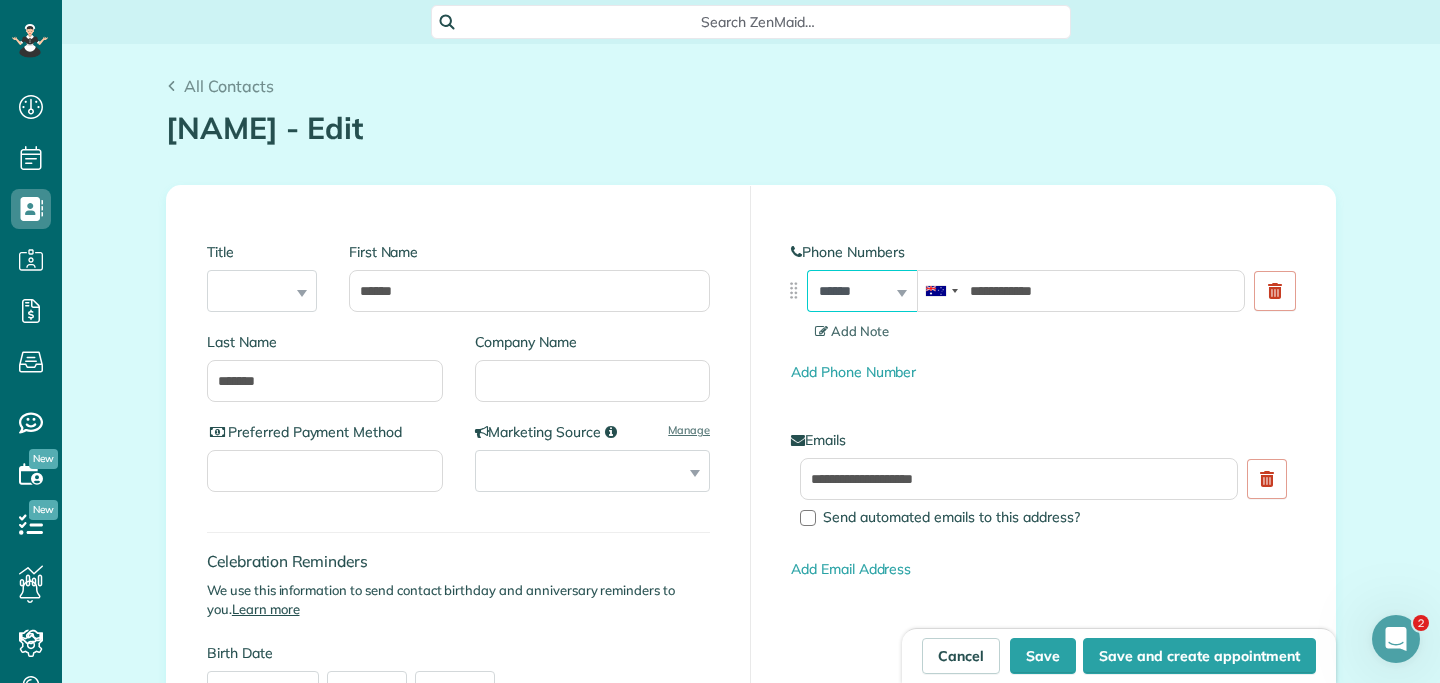 click on "**********" at bounding box center (862, 291) 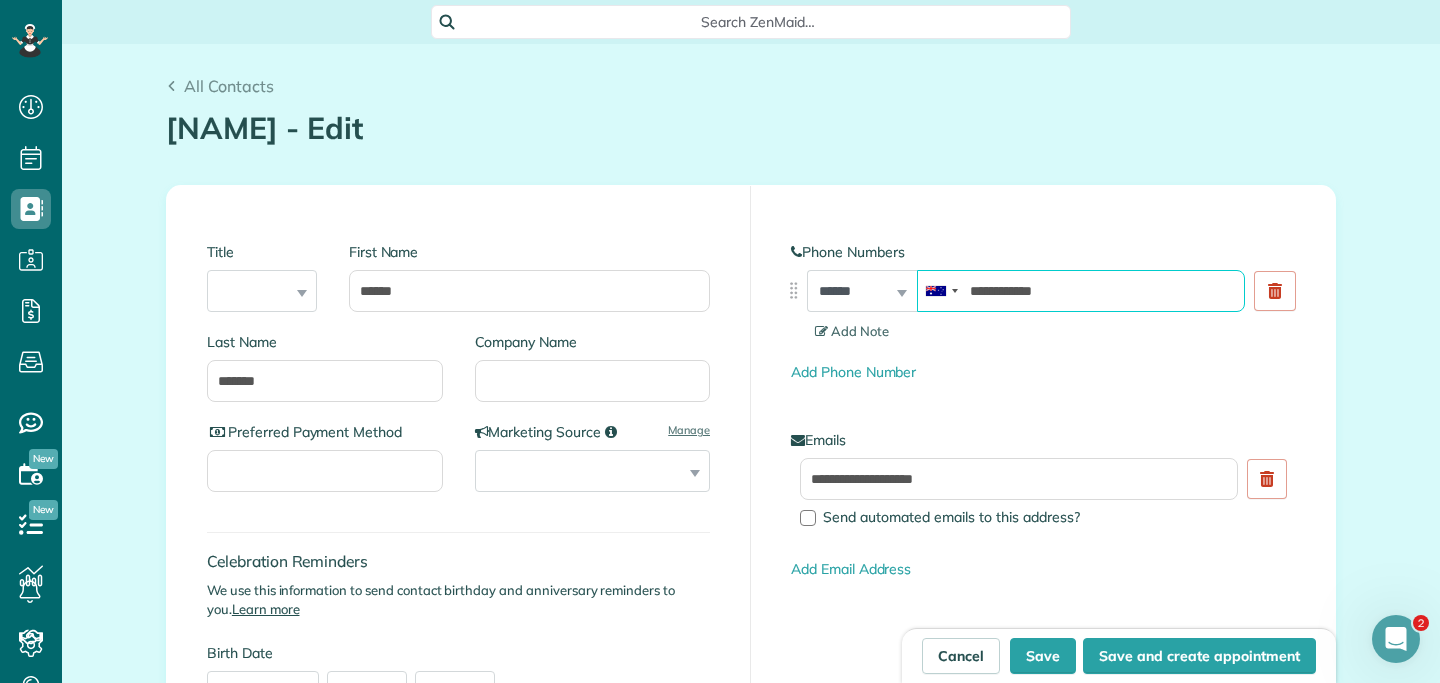 click on "**********" at bounding box center [1081, 291] 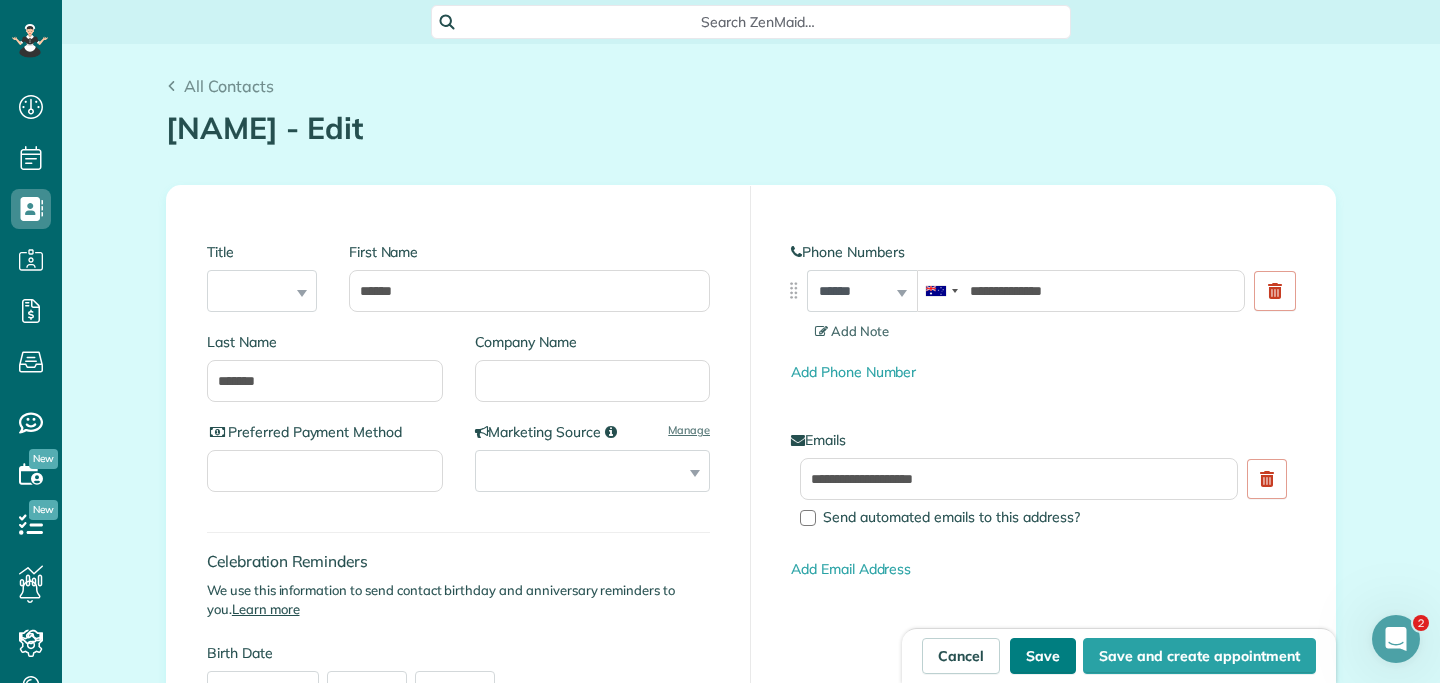 click on "Save" at bounding box center (1043, 656) 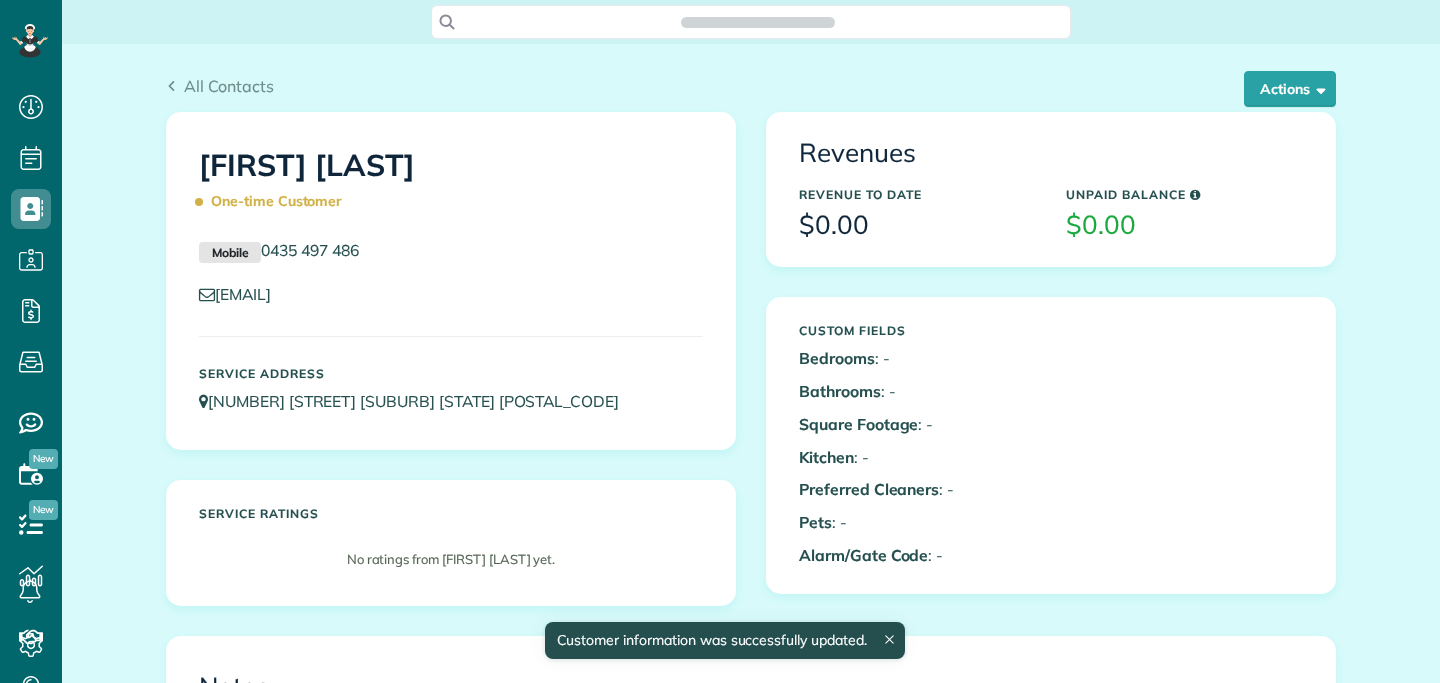 scroll, scrollTop: 0, scrollLeft: 0, axis: both 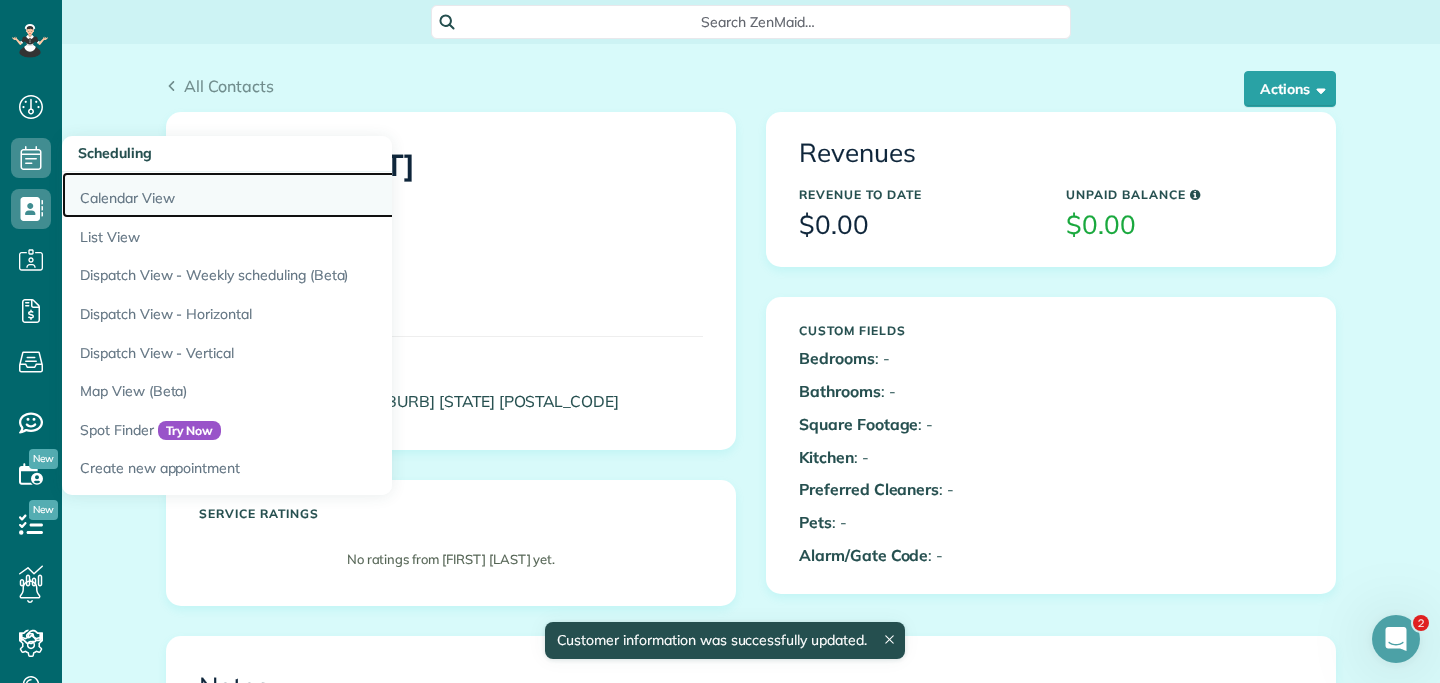 click on "Calendar View" at bounding box center [312, 195] 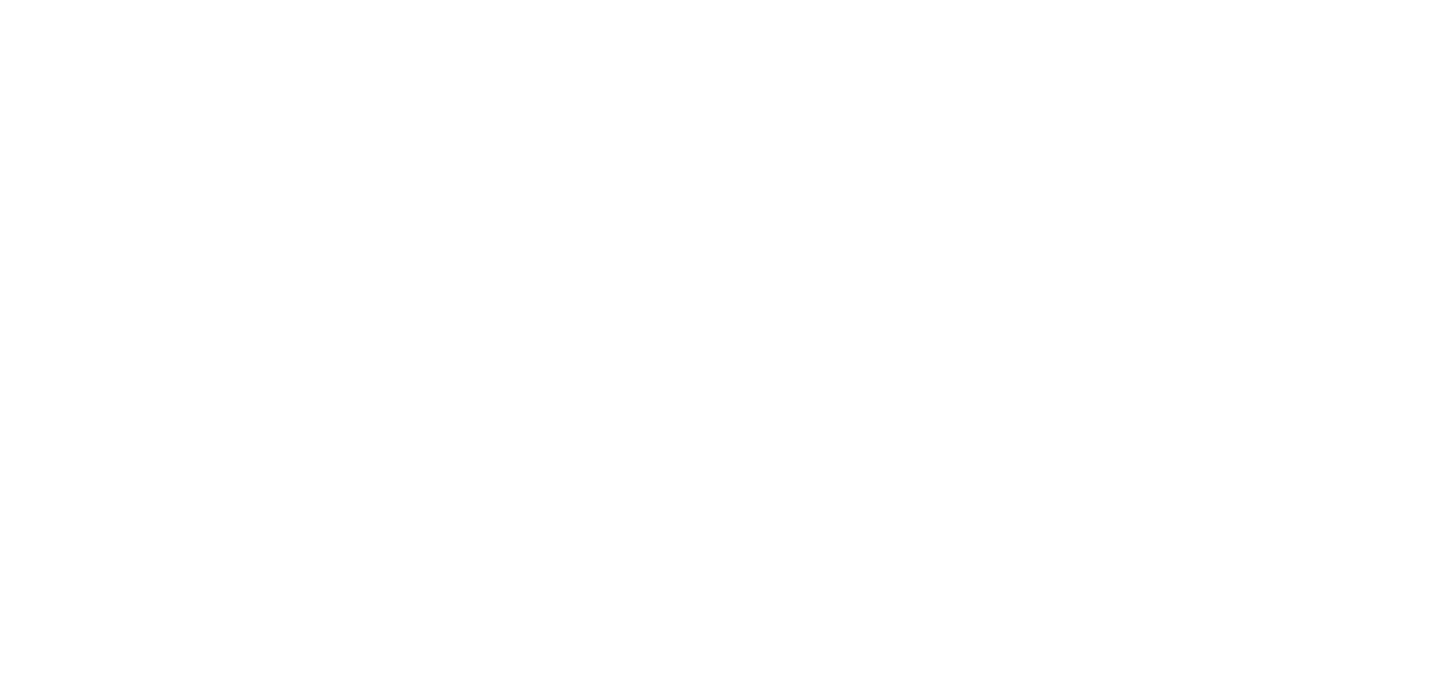scroll, scrollTop: 0, scrollLeft: 0, axis: both 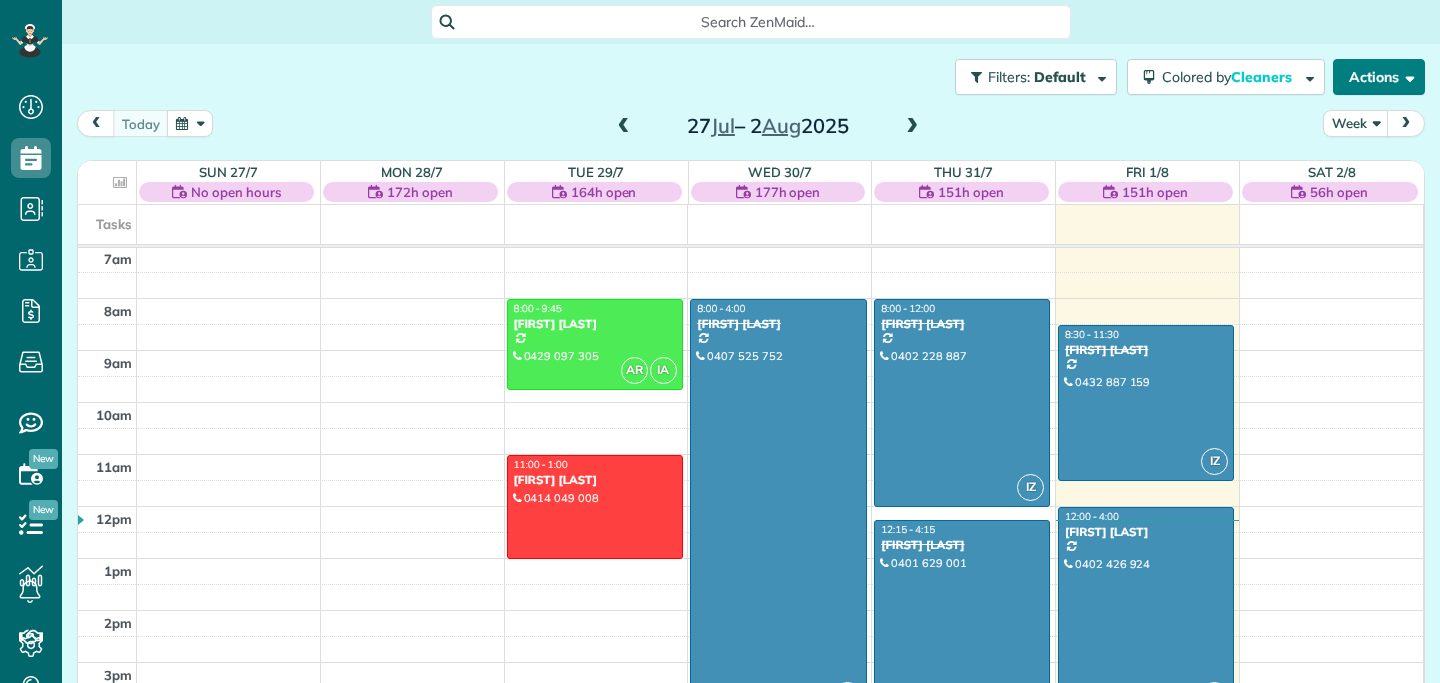 click on "Actions" at bounding box center [1379, 77] 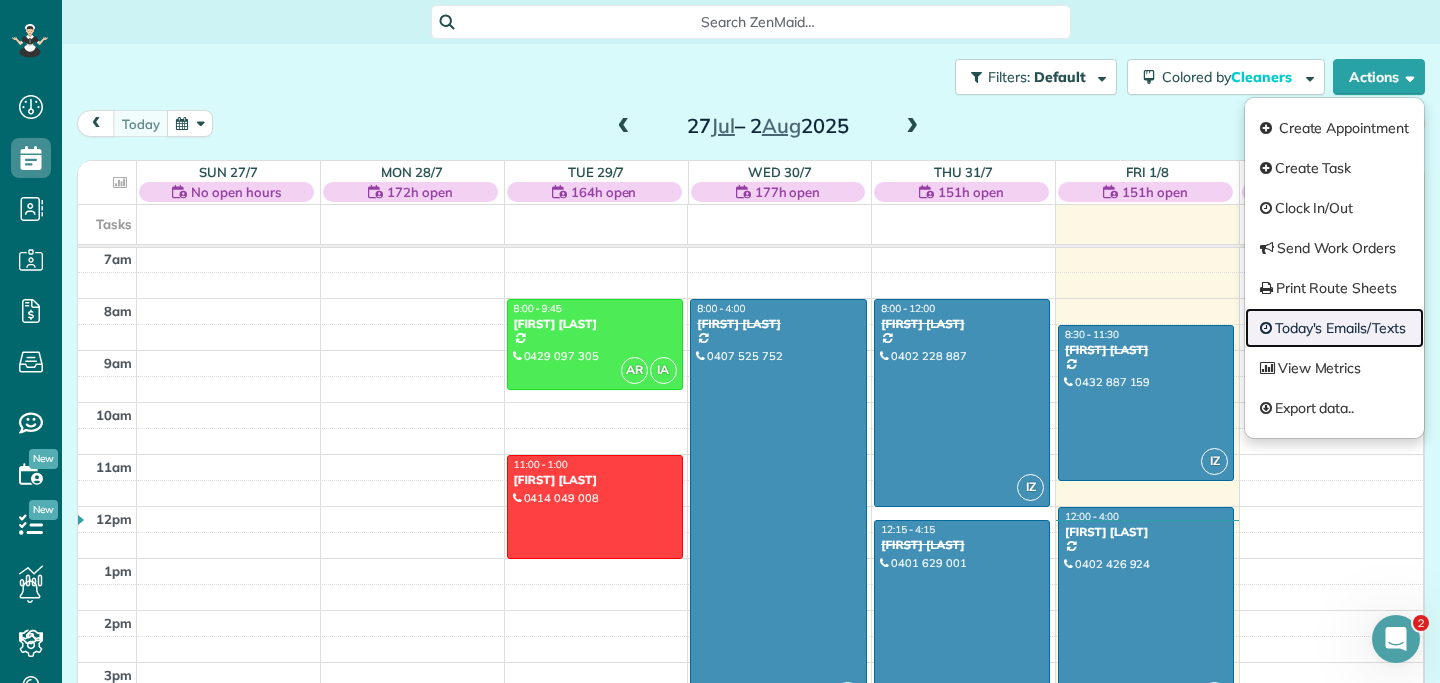 click on "Today's Emails/Texts" at bounding box center [1334, 328] 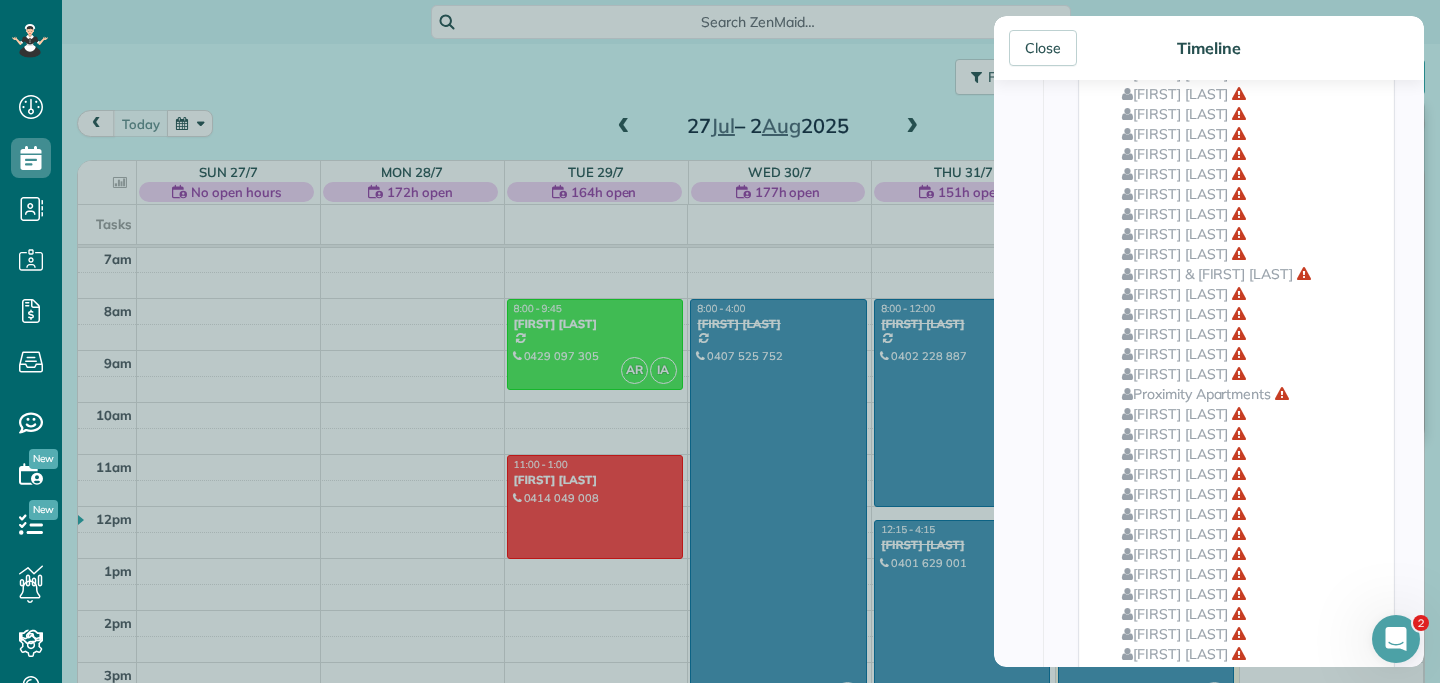 scroll, scrollTop: 0, scrollLeft: 0, axis: both 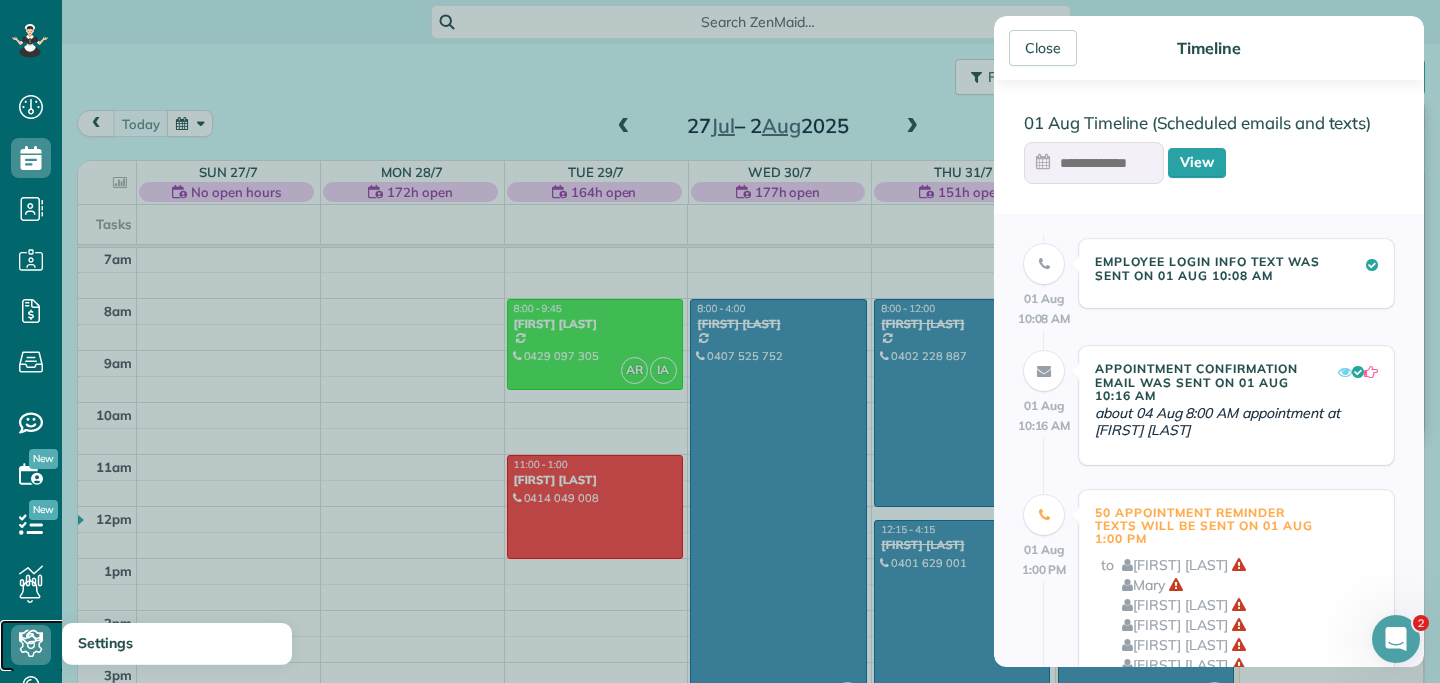 click 